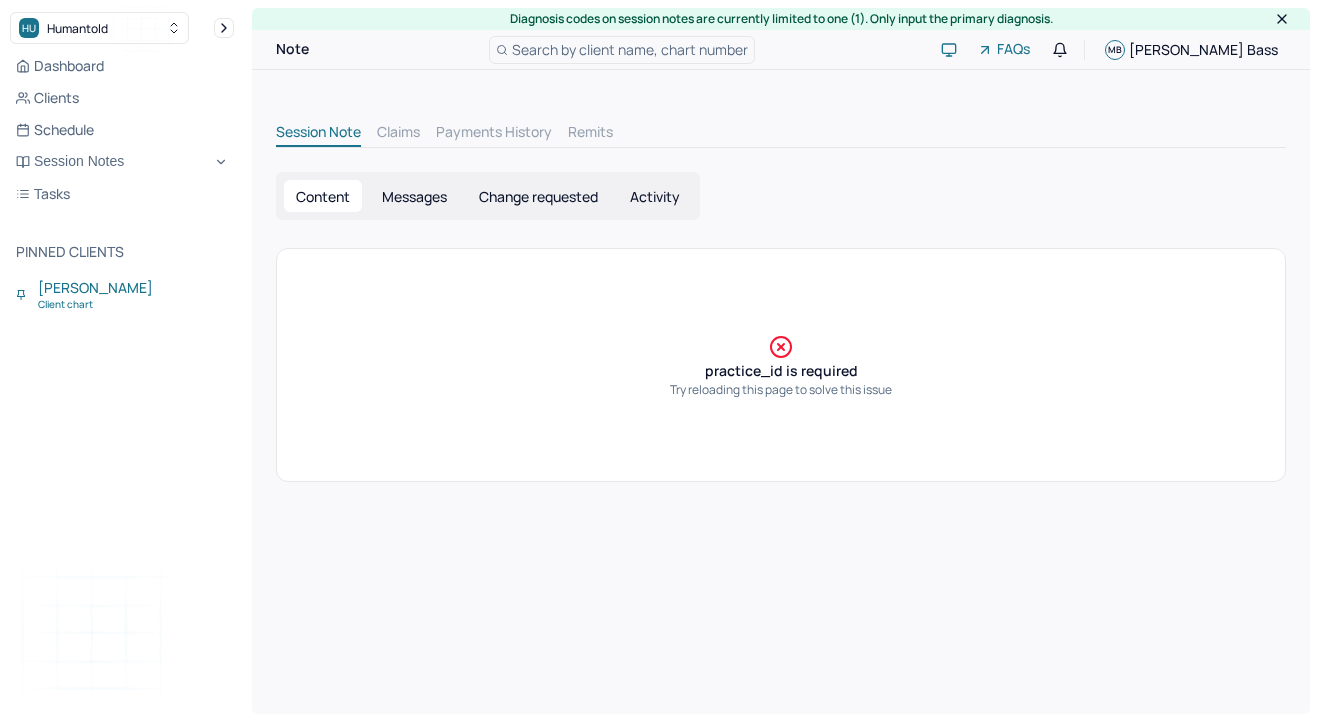 scroll, scrollTop: 0, scrollLeft: 0, axis: both 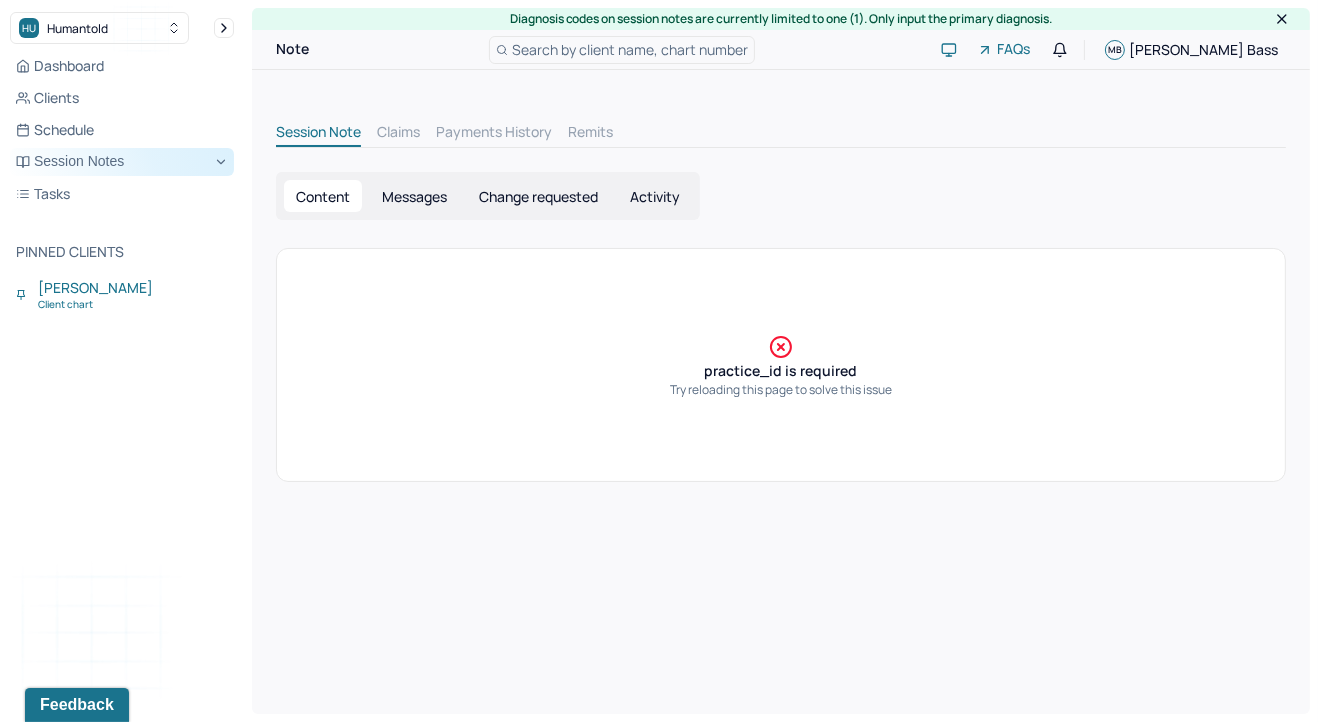 click on "Session Notes" at bounding box center (122, 162) 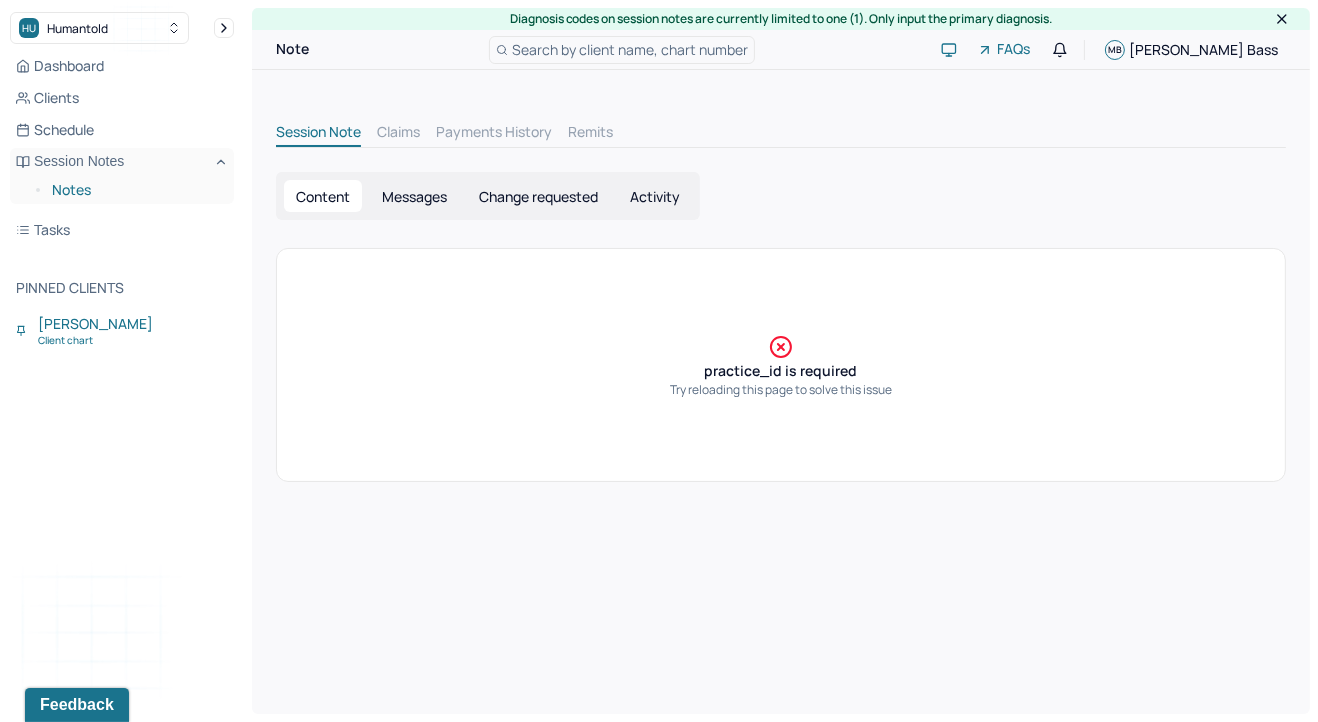 click on "Notes" at bounding box center (135, 190) 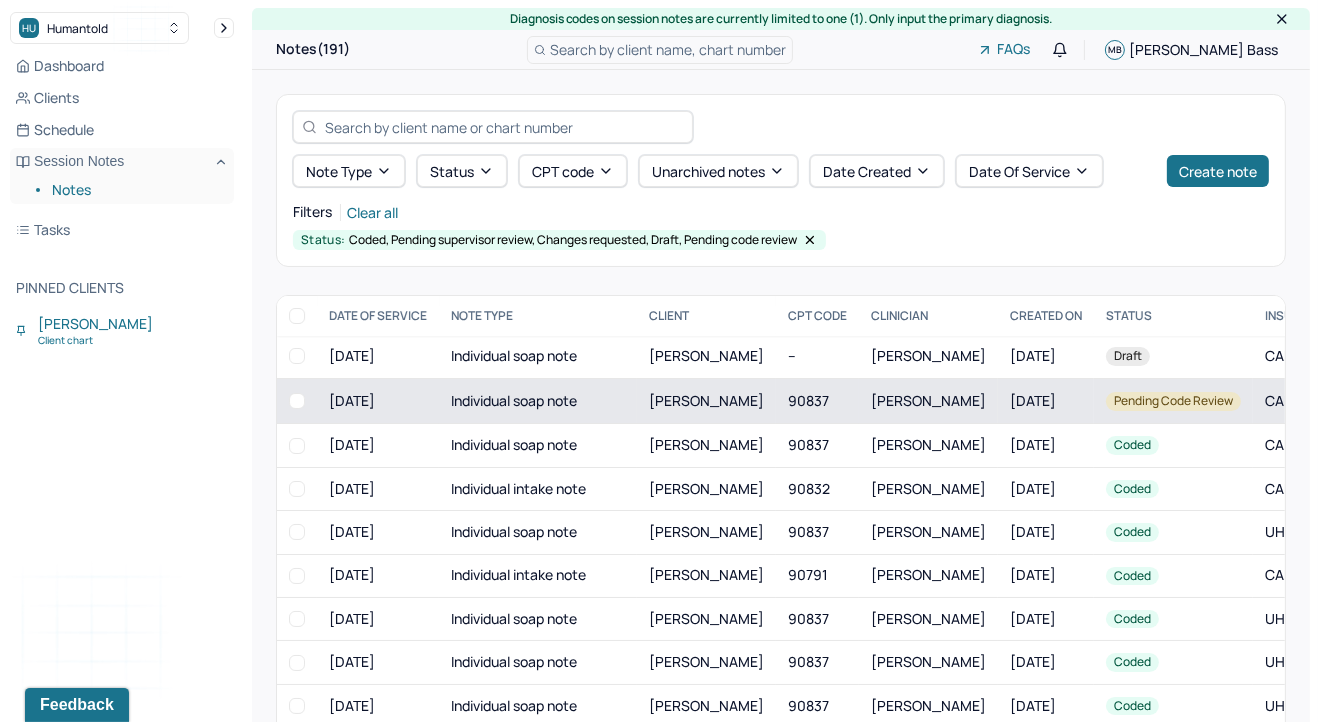 scroll, scrollTop: 489, scrollLeft: 0, axis: vertical 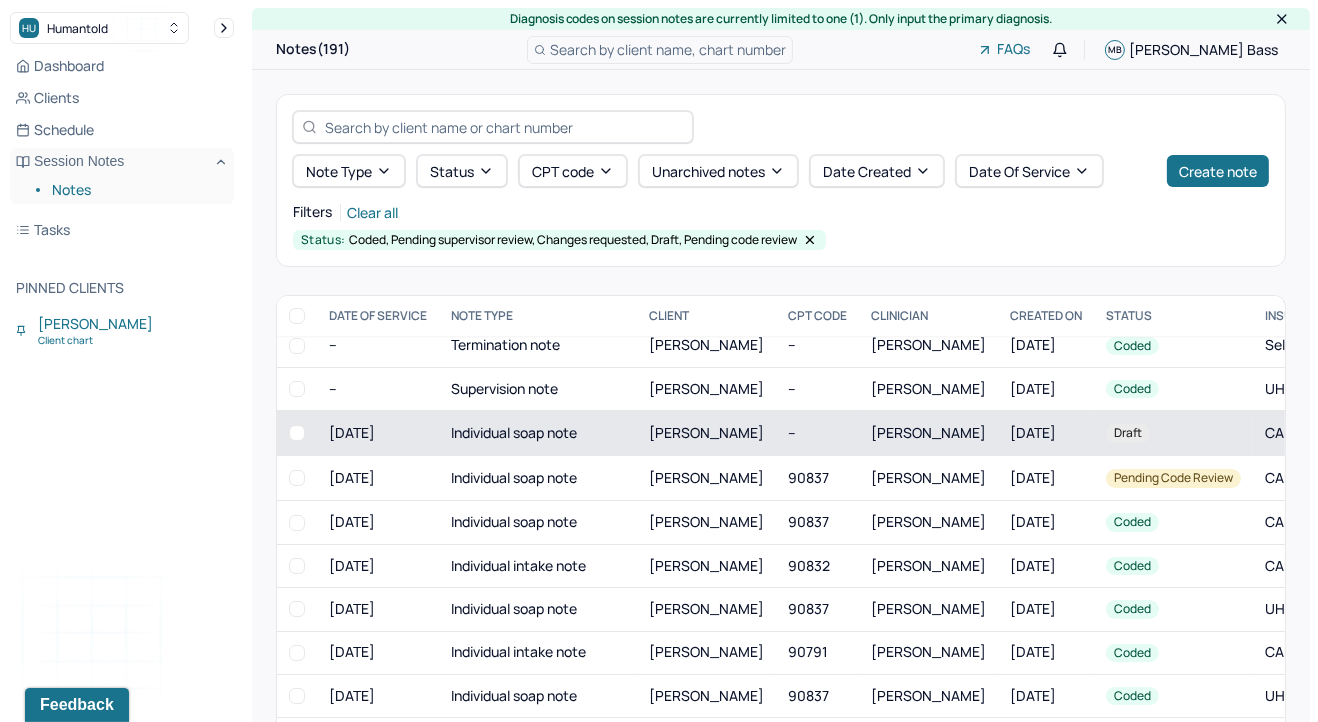 click on "[PERSON_NAME]" at bounding box center (706, 433) 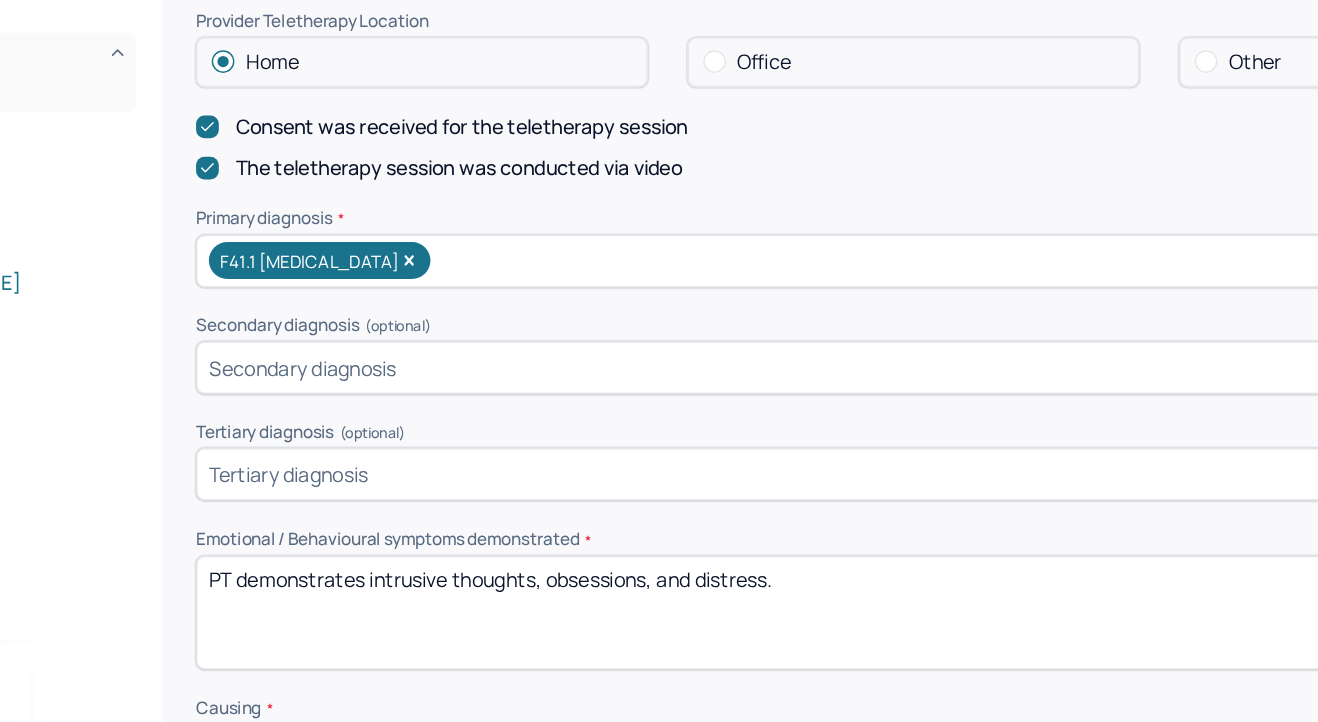scroll, scrollTop: 473, scrollLeft: 0, axis: vertical 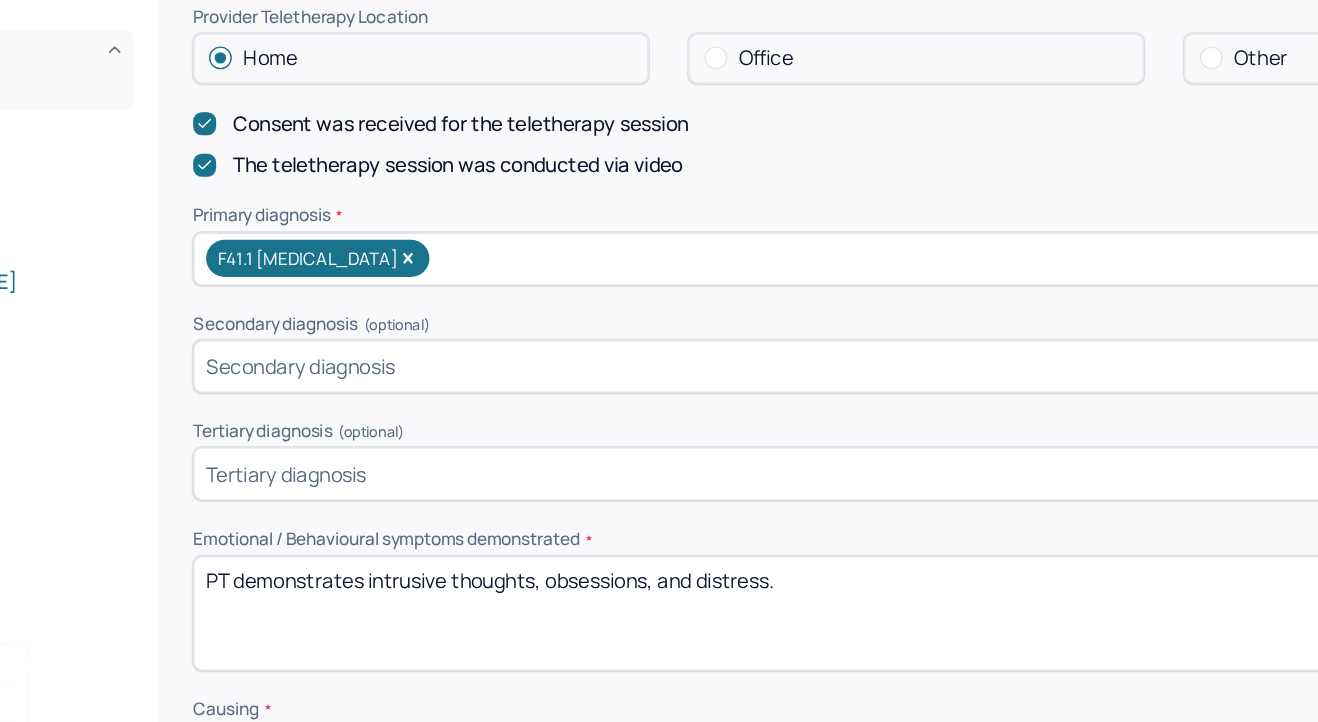 drag, startPoint x: 399, startPoint y: 525, endPoint x: 911, endPoint y: 525, distance: 512 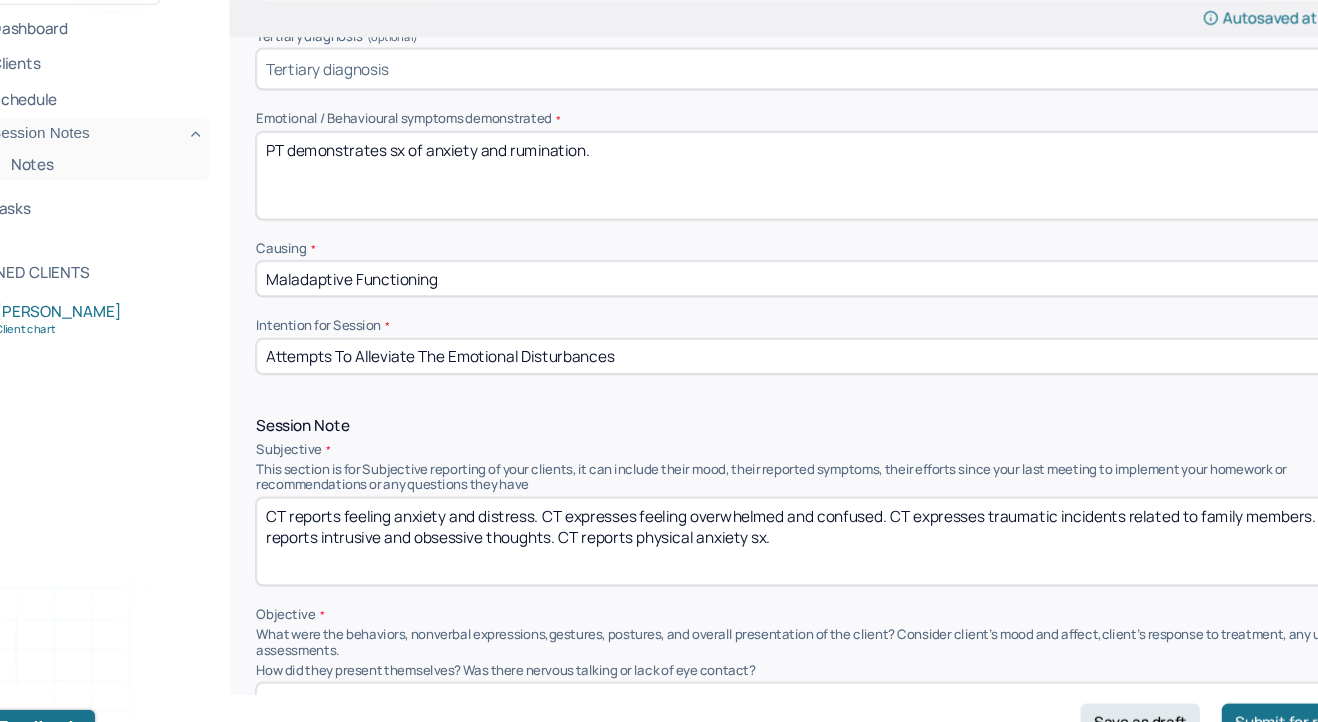 scroll, scrollTop: 829, scrollLeft: 0, axis: vertical 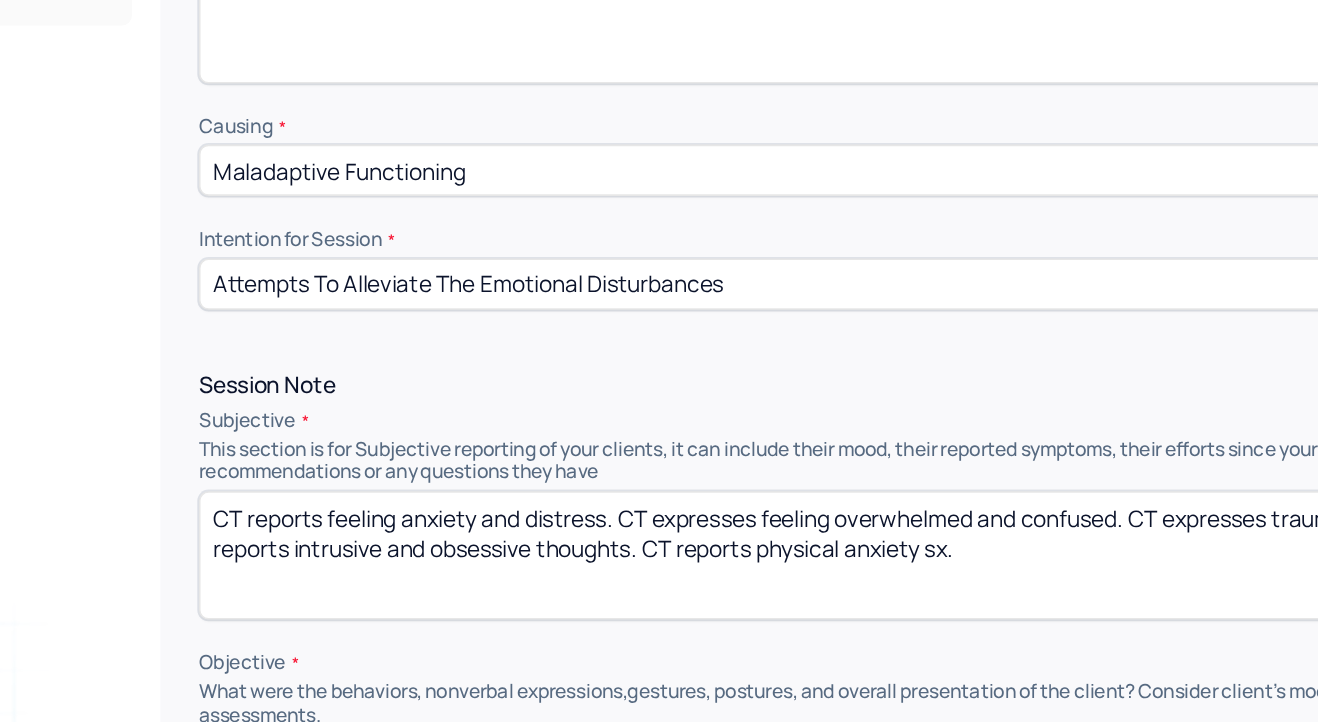 type on "PT demonstrates sx of anxiety and rumination." 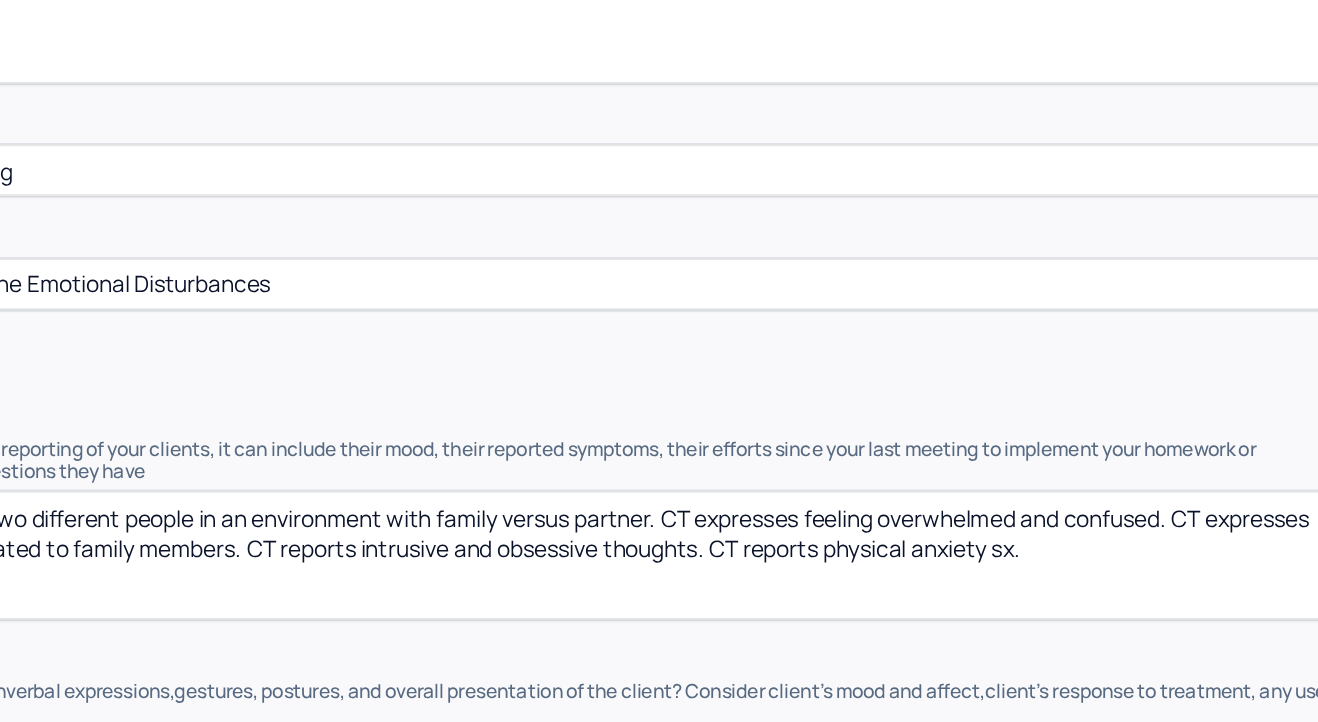 click on "CT reports feeling like two different people in an environment with family versus partner. CT expresses feeling overwhelmed and confused. CT expresses traumatic incidents related to family members. CT reports intrusive and obsessive thoughts. CT reports physical anxiety sx." at bounding box center [781, 534] 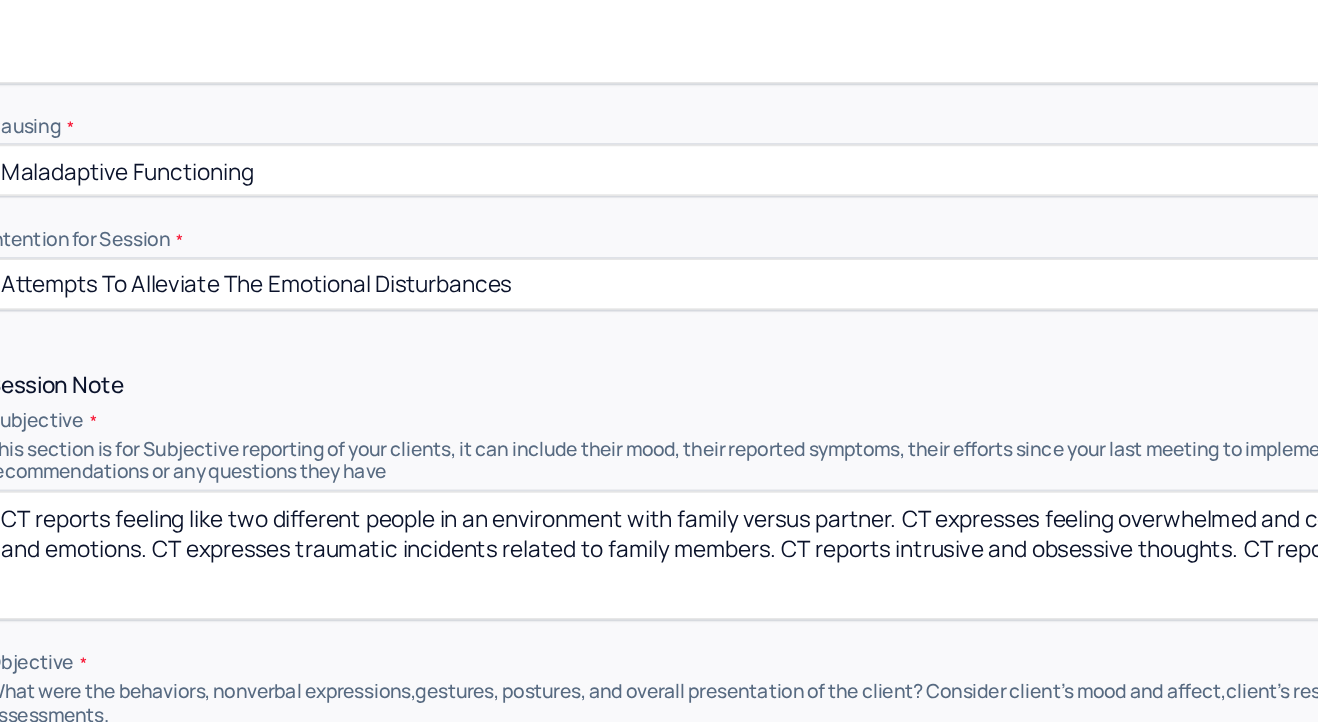 drag, startPoint x: 470, startPoint y: 520, endPoint x: 835, endPoint y: 520, distance: 365 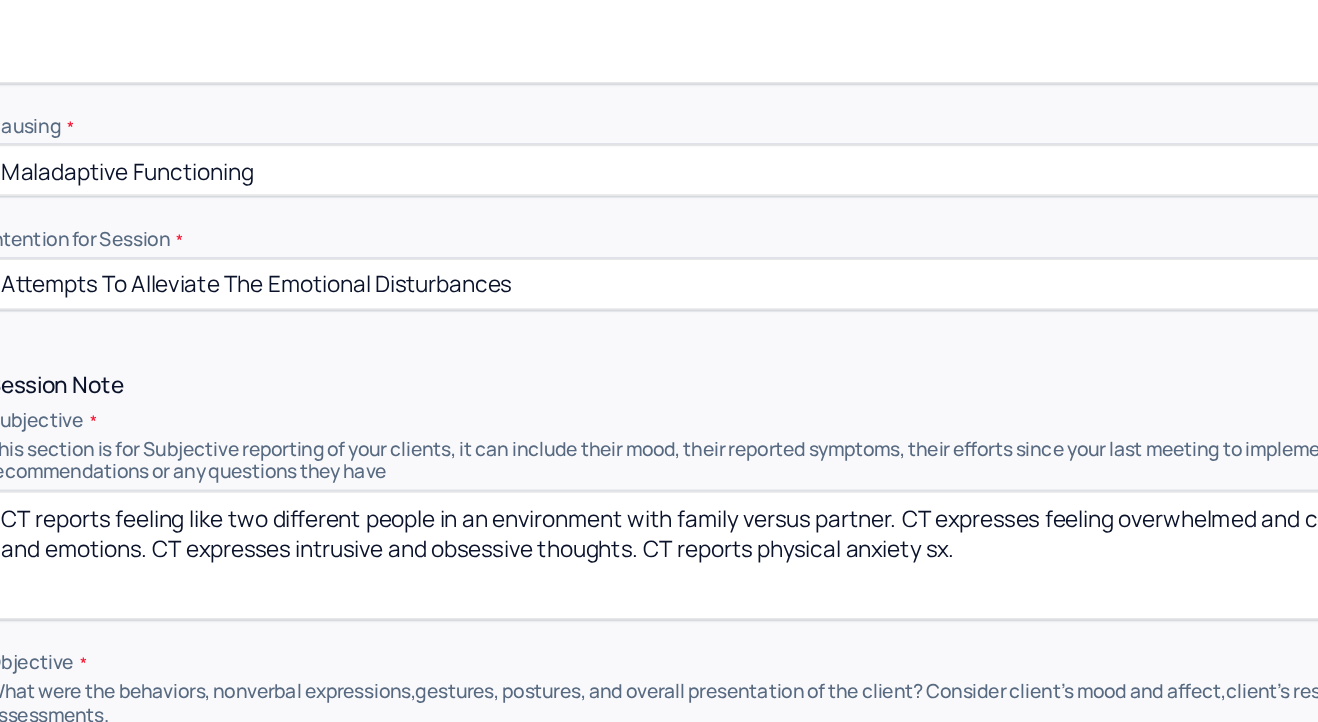 click on "CT reports feeling like two different people in an environment with family versus partner. CT expresses feeling overwhelmed and confused with relationship and emotions. CT expresses intrusive and obsessive thoughts. CT reports physical anxiety sx." at bounding box center [781, 534] 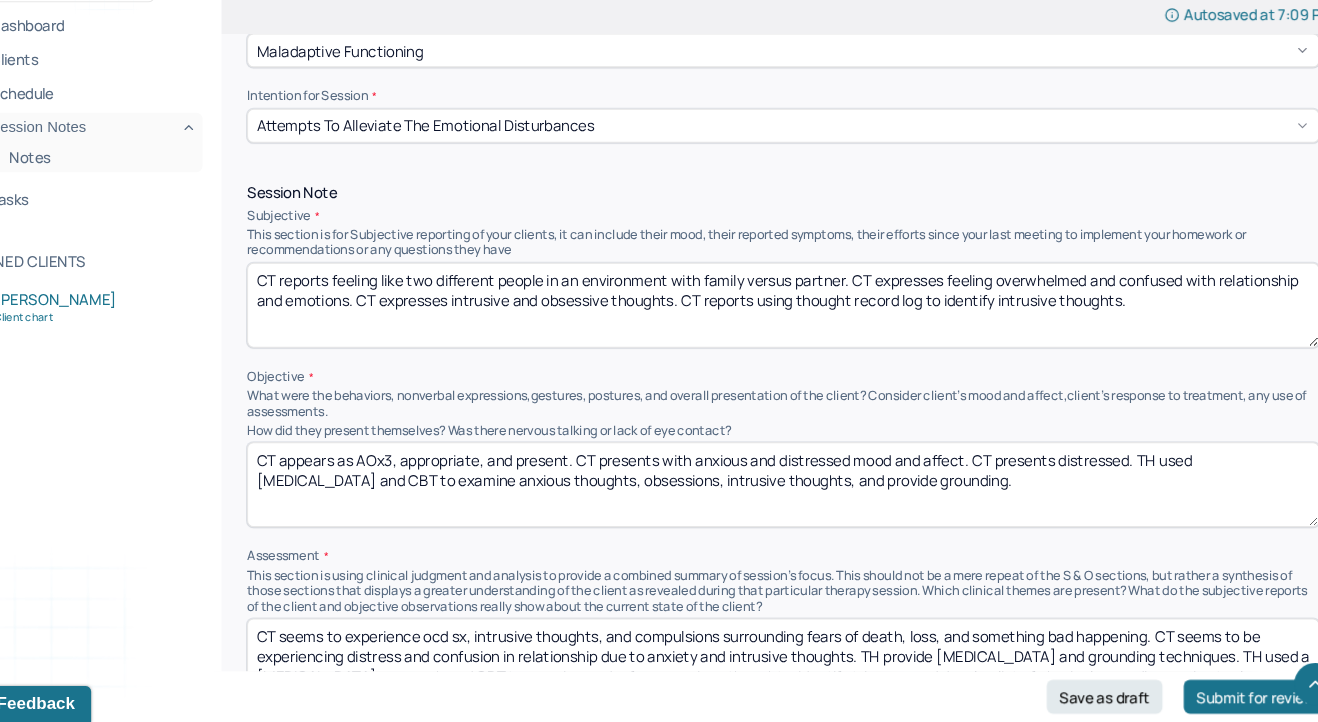 scroll, scrollTop: 1170, scrollLeft: 0, axis: vertical 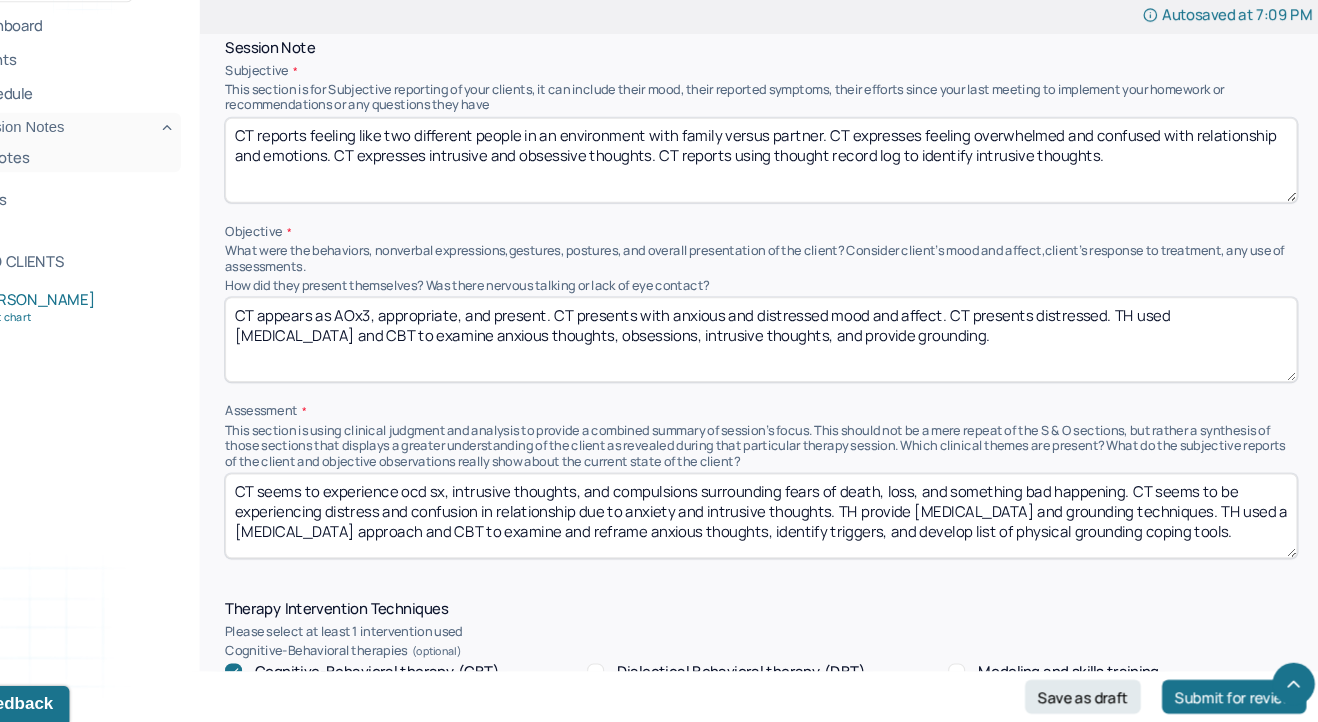 type on "CT reports feeling like two different people in an environment with family versus partner. CT expresses feeling overwhelmed and confused with relationship and emotions. CT expresses intrusive and obsessive thoughts. CT reports using thought record log to identify intrusive thoughts." 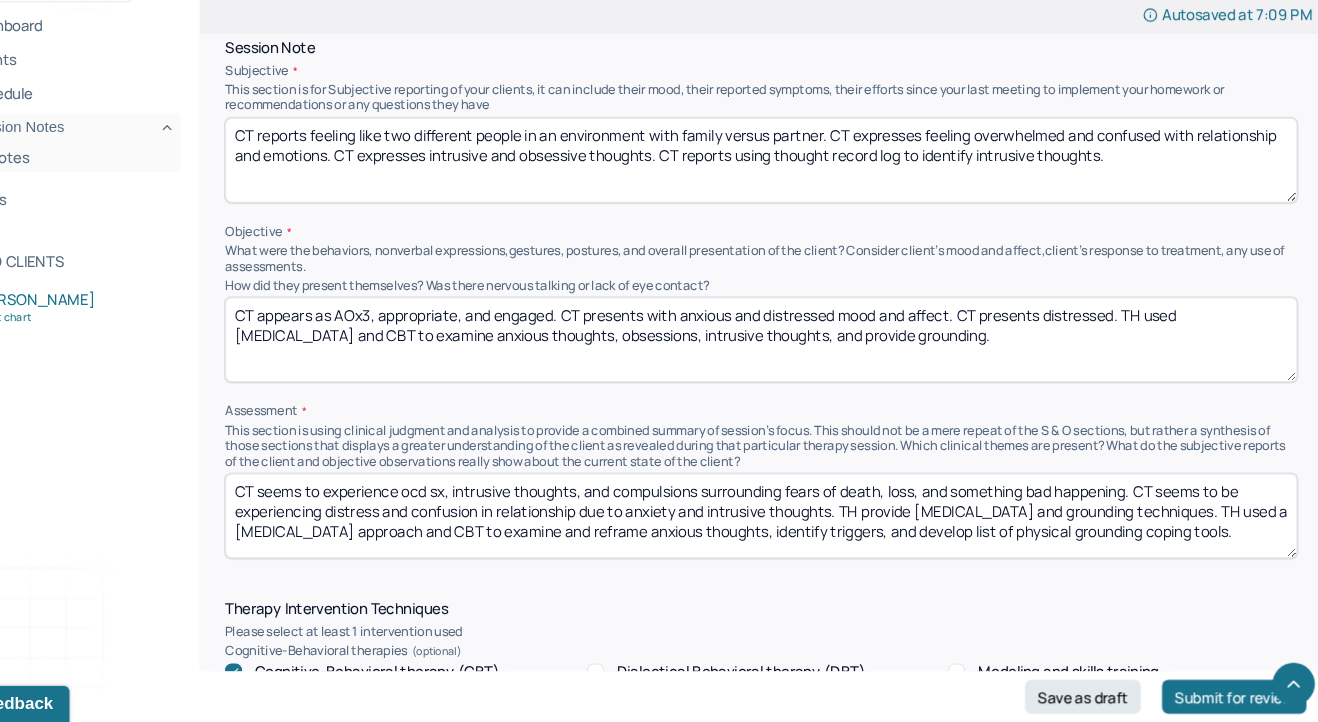 drag, startPoint x: 702, startPoint y: 328, endPoint x: 851, endPoint y: 328, distance: 149 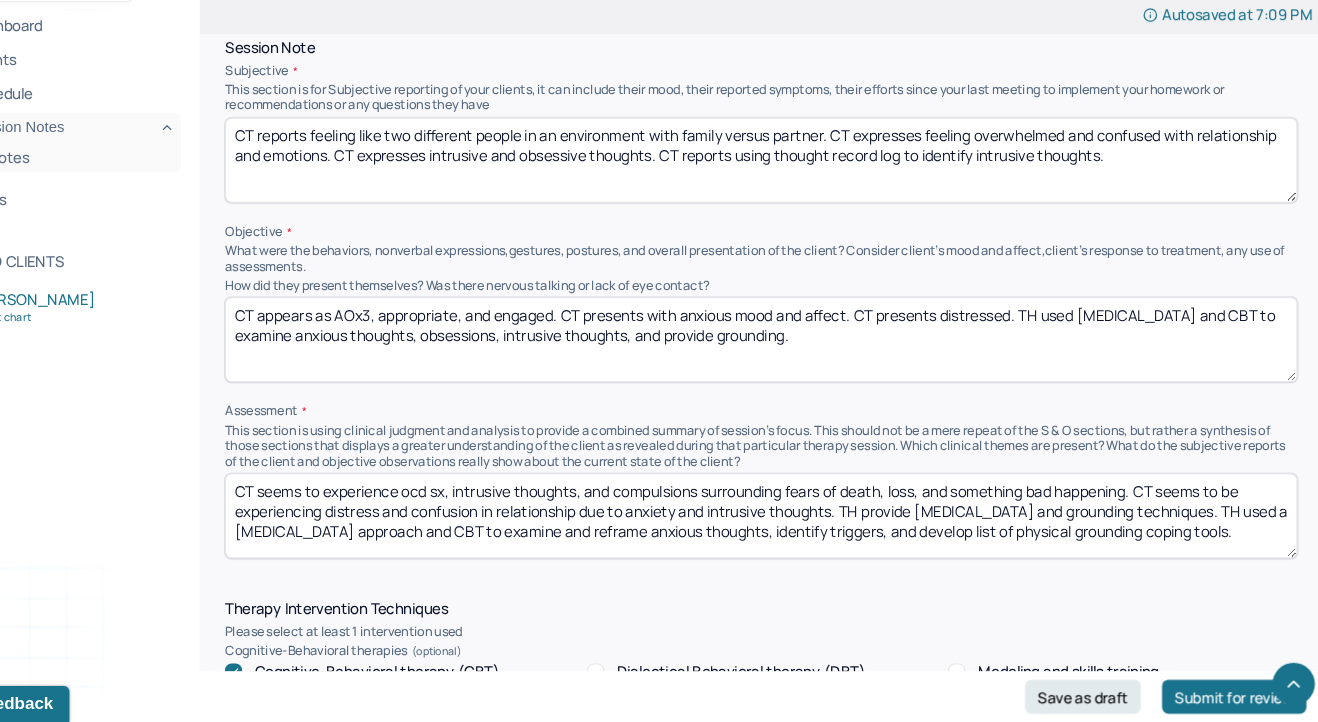drag, startPoint x: 864, startPoint y: 335, endPoint x: 1023, endPoint y: 330, distance: 159.0786 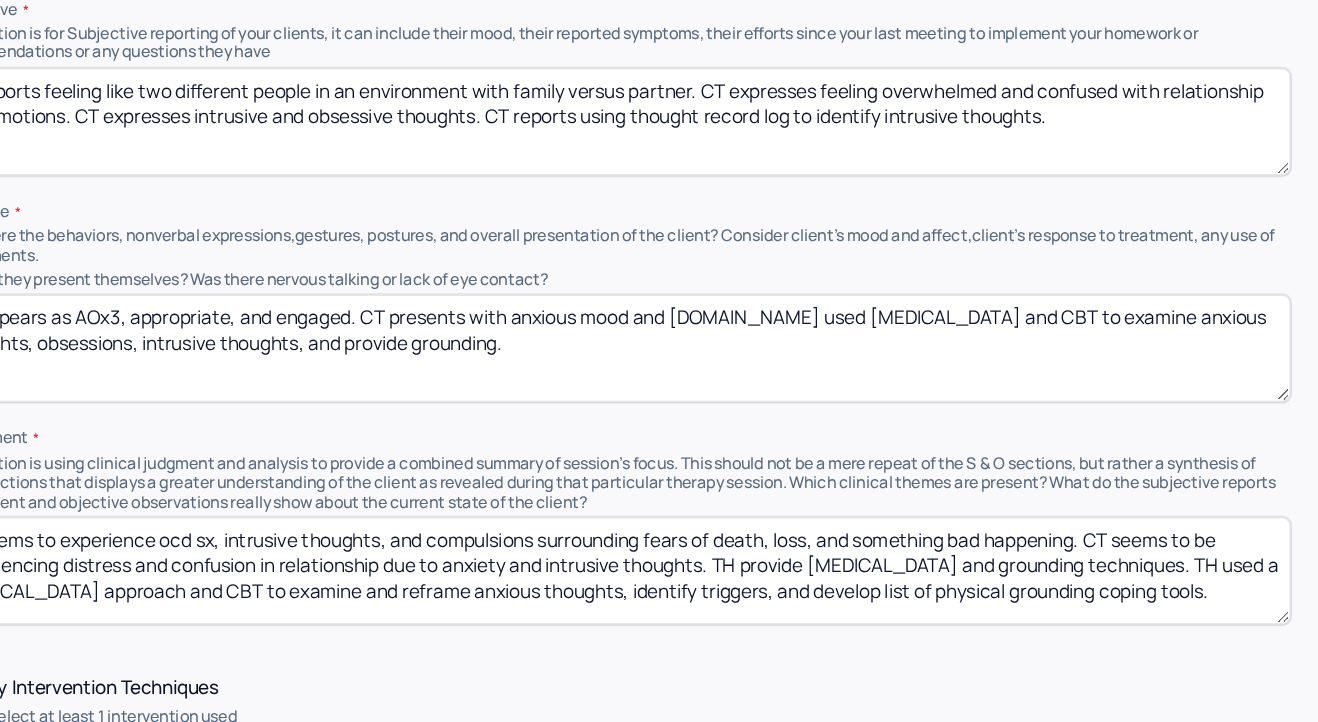 scroll, scrollTop: 1170, scrollLeft: 0, axis: vertical 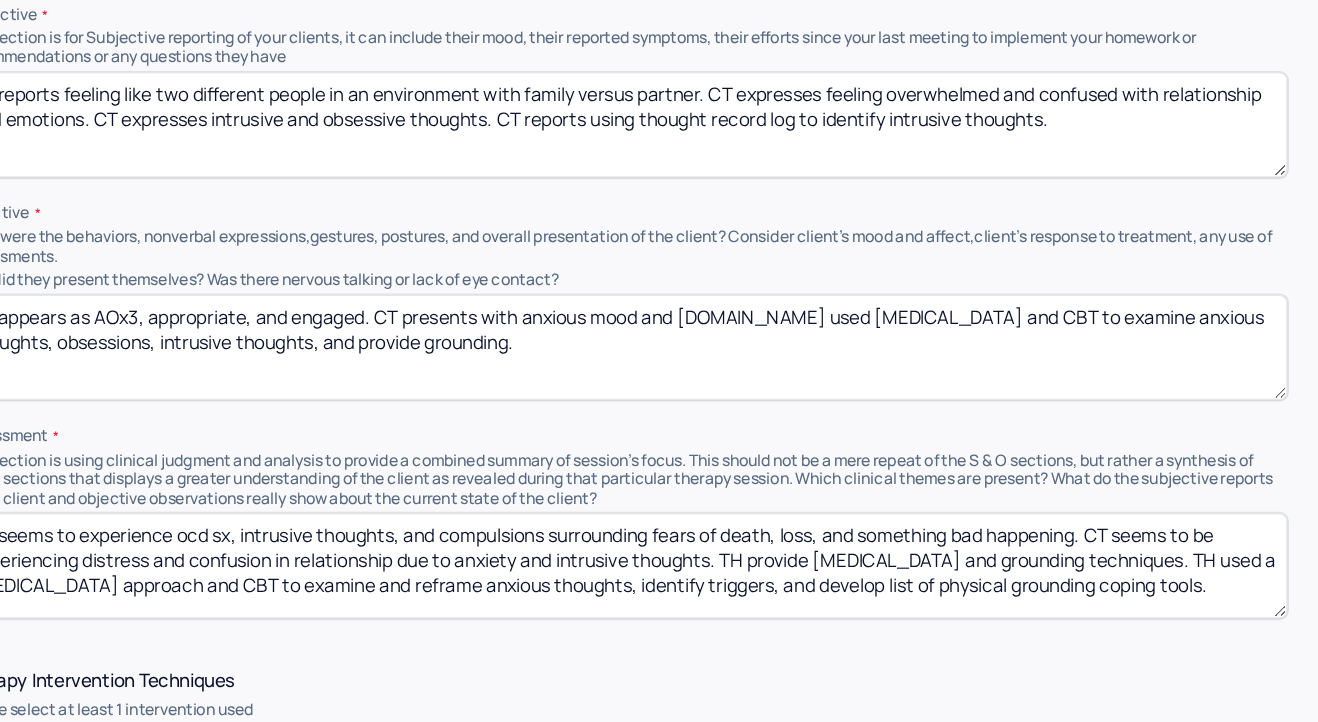 click on "CT appears as AOx3, appropriate, and engaged. CT presents with anxious mood and [DOMAIN_NAME] used [MEDICAL_DATA] and CBT to examine anxious thoughts, obsessions, intrusive thoughts, and provide grounding." at bounding box center (781, 362) 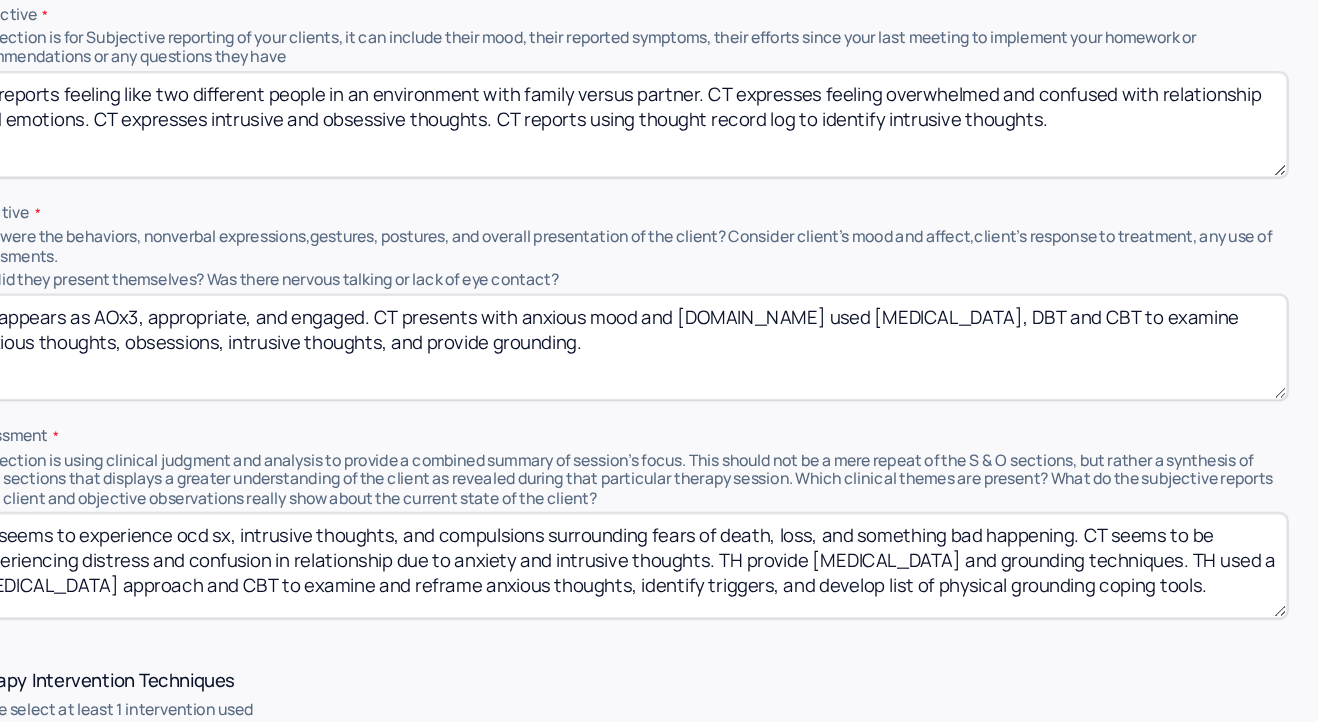 scroll, scrollTop: 1170, scrollLeft: 0, axis: vertical 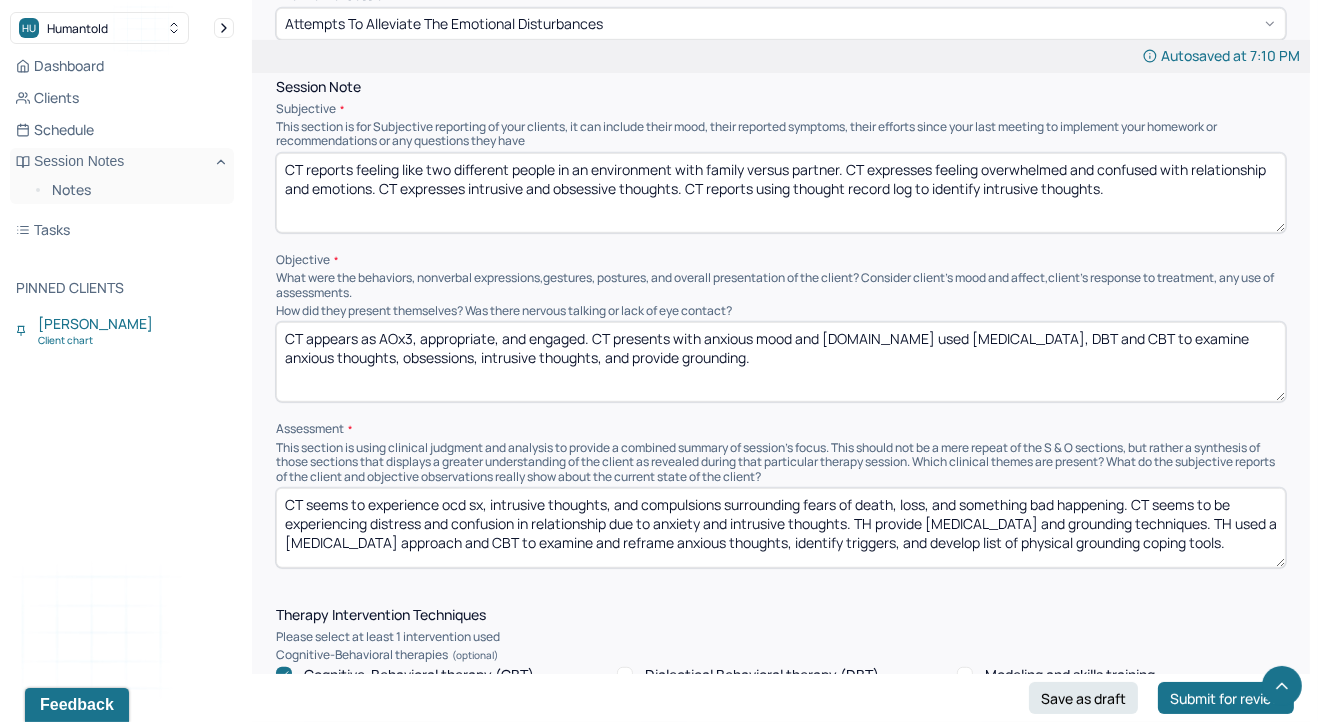 click on "CT appears as AOx3, appropriate, and engaged. CT presents with anxious mood and [DOMAIN_NAME] used [MEDICAL_DATA], DBT and CBT to examine anxious thoughts, obsessions, intrusive thoughts, and provide grounding." at bounding box center (781, 362) 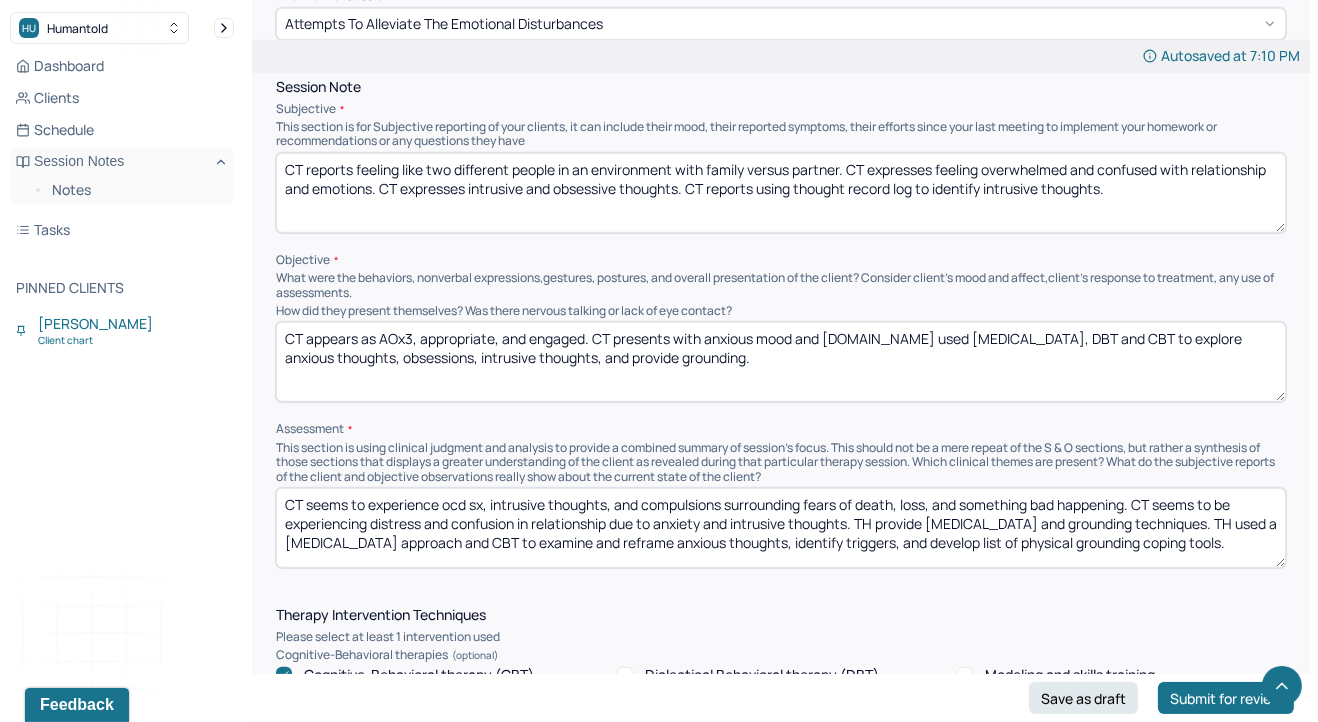 scroll, scrollTop: 1170, scrollLeft: 0, axis: vertical 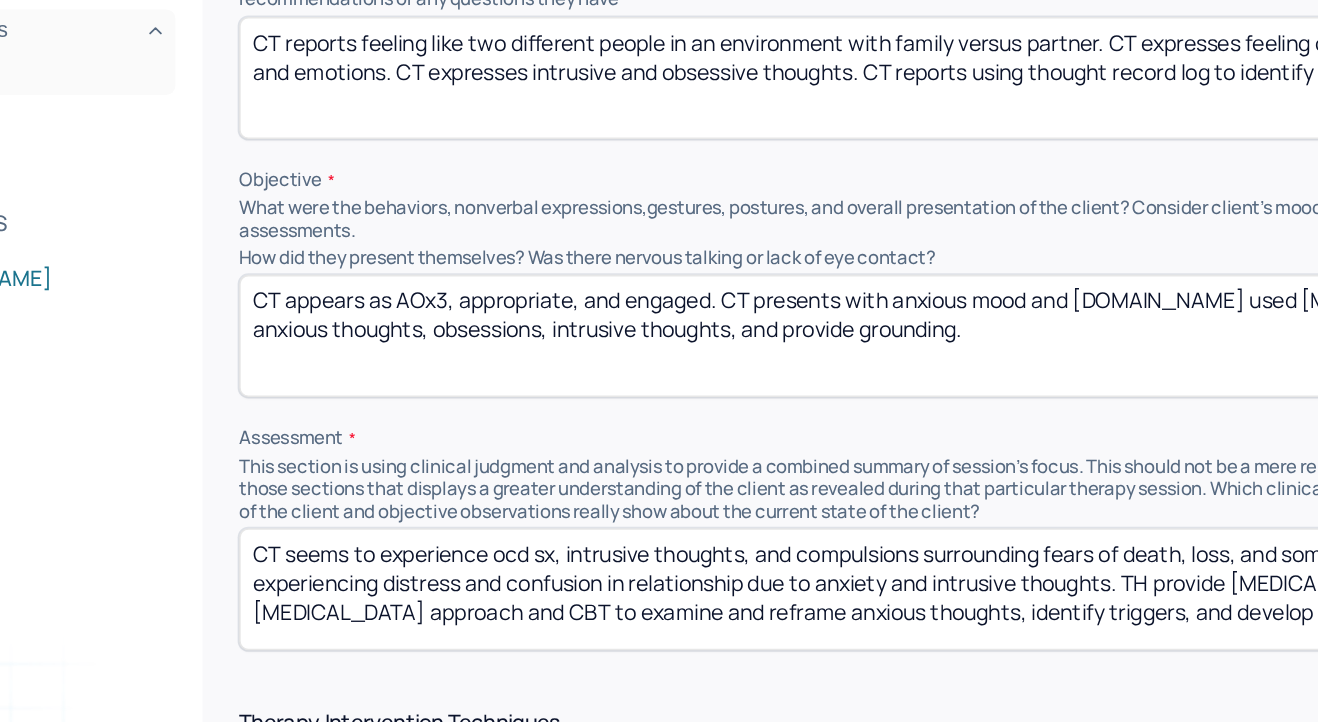 click on "CT appears as AOx3, appropriate, and engaged. CT presents with anxious mood and [DOMAIN_NAME] used [MEDICAL_DATA], DBT and CBT to explore anxious thoughts, obsessions, intrusive thoughts, and provide grounding." at bounding box center (781, 362) 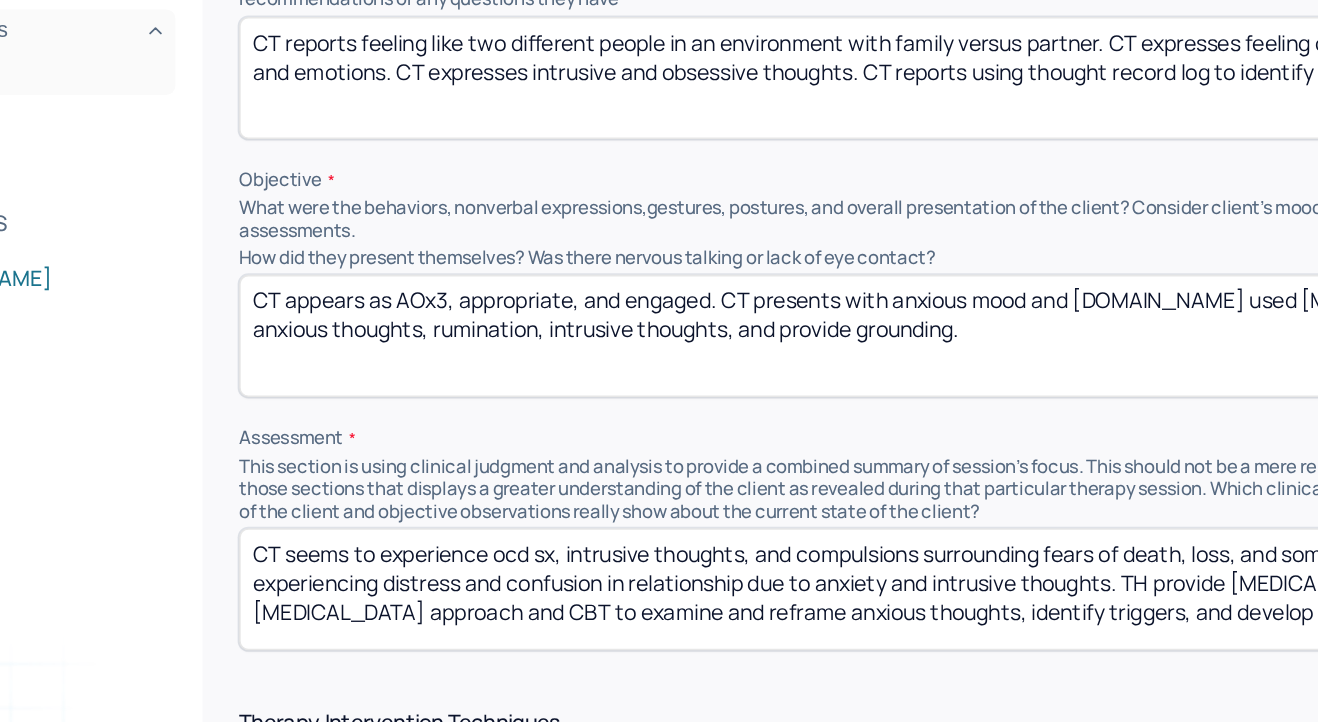 drag, startPoint x: 477, startPoint y: 351, endPoint x: 835, endPoint y: 349, distance: 358.00558 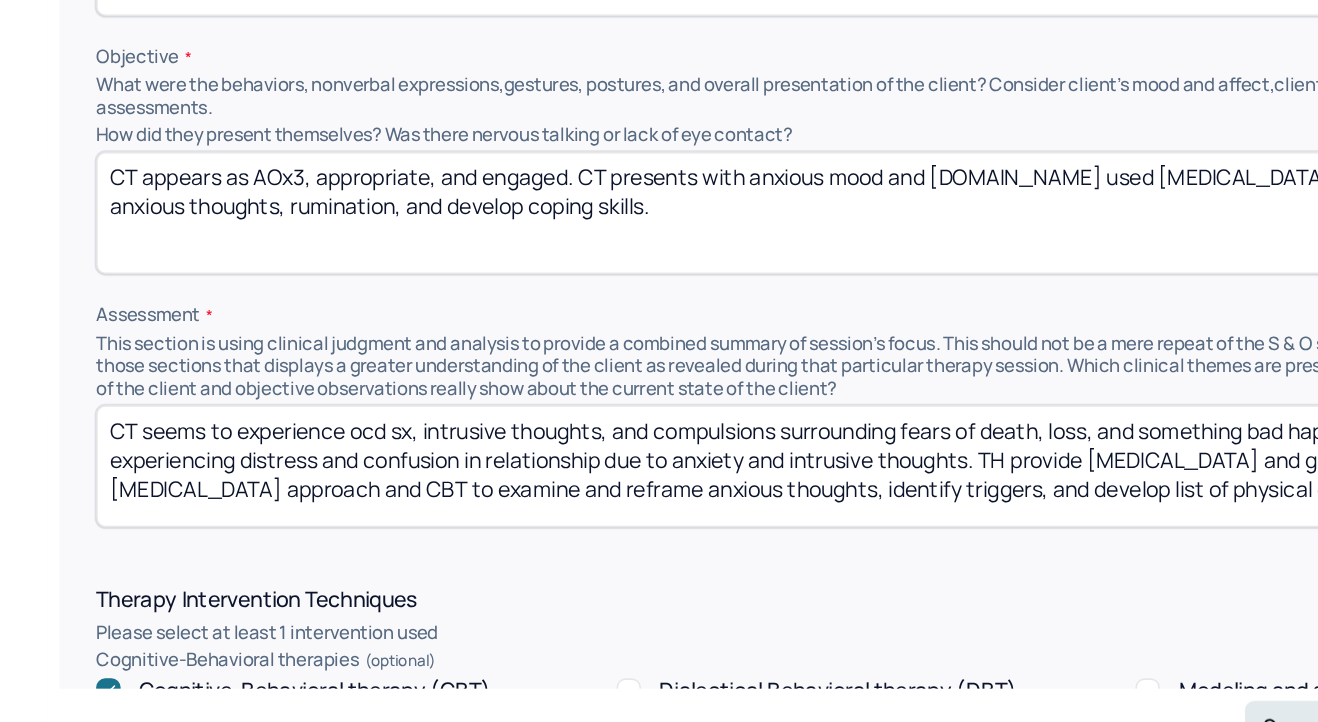 scroll, scrollTop: 1170, scrollLeft: 0, axis: vertical 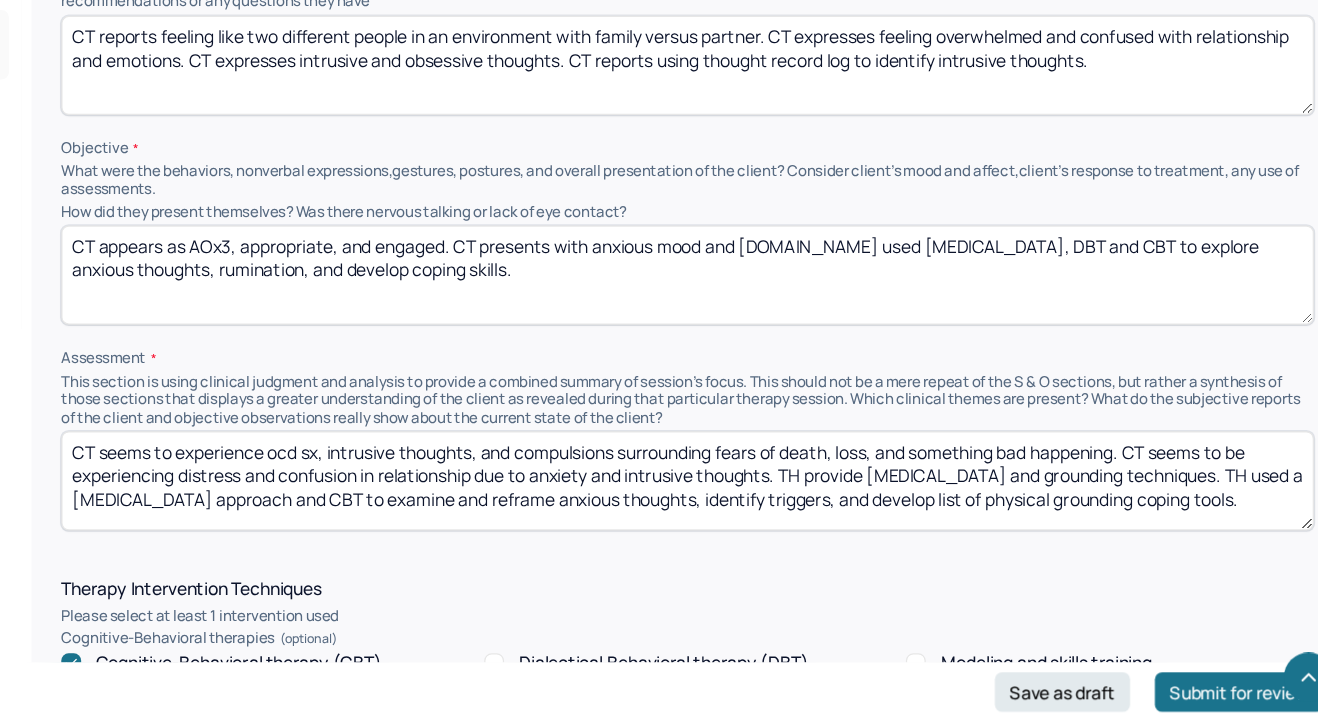 type on "CT appears as AOx3, appropriate, and engaged. CT presents with anxious mood and [DOMAIN_NAME] used [MEDICAL_DATA], DBT and CBT to explore anxious thoughts, rumination, and develop coping skills." 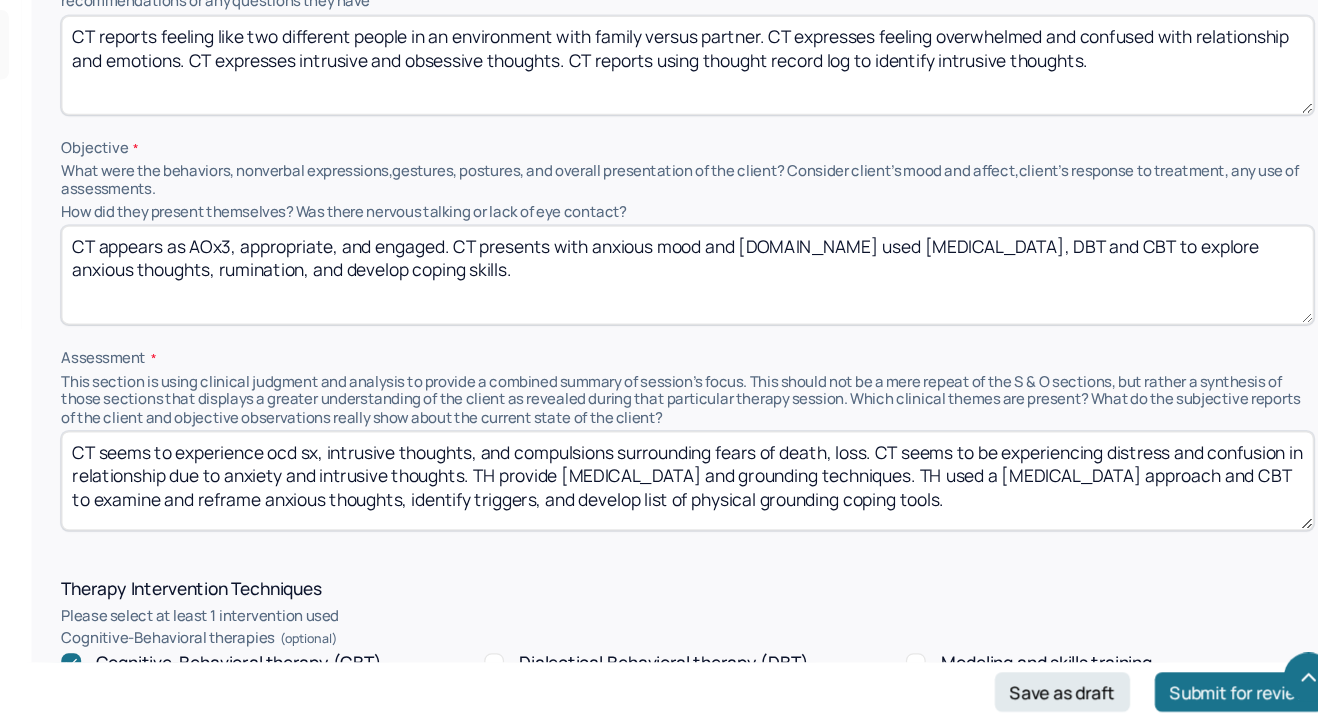 click on "CT seems to experience ocd sx, intrusive thoughts, and compulsions surrounding fears of death, loss.. CT seems to be experiencing distress and confusion in relationship due to anxiety and intrusive thoughts. TH provide [MEDICAL_DATA] and grounding techniques. TH used a [MEDICAL_DATA] approach and CBT to examine and reframe anxious thoughts, identify triggers, and develop list of physical grounding coping tools." at bounding box center [781, 528] 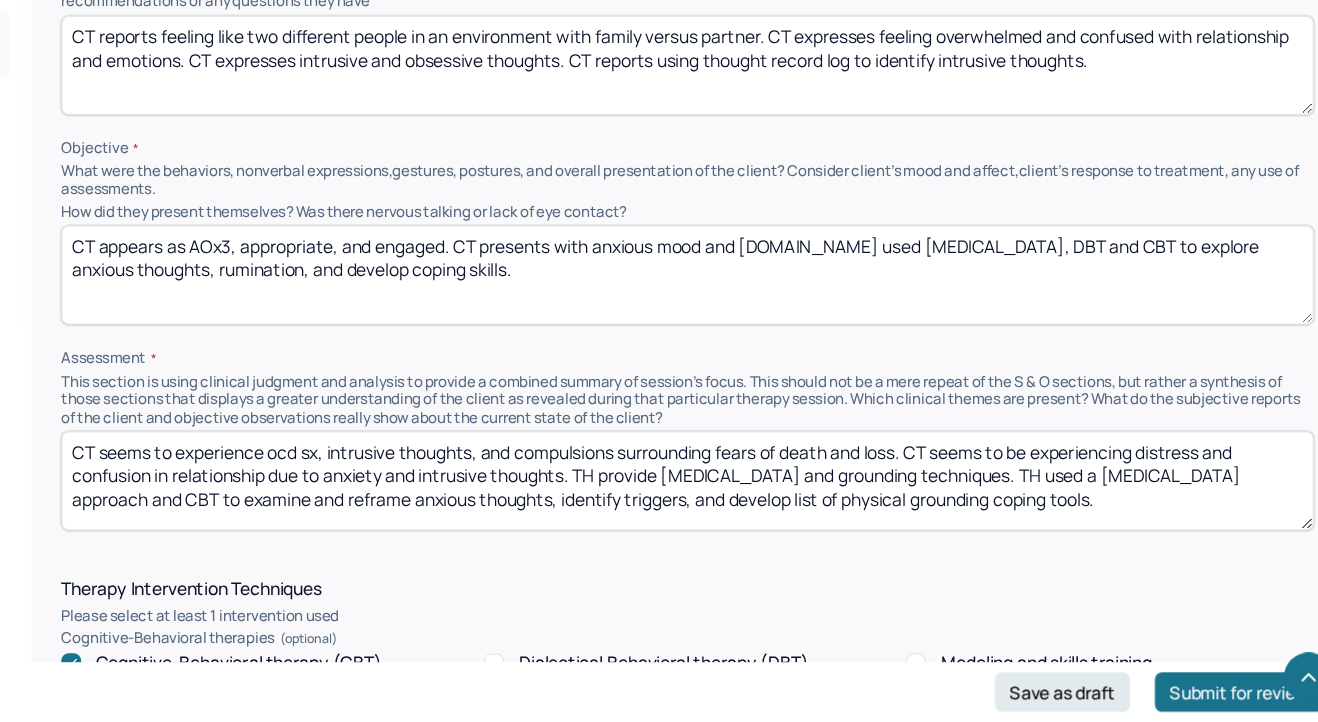 click on "CT seems to experience ocd sx, intrusive thoughts, and compulsions surrounding fears of death and loss. CT seems to be experiencing distress and confusion in relationship due to anxiety and intrusive thoughts. TH provide [MEDICAL_DATA] and grounding techniques. TH used a [MEDICAL_DATA] approach and CBT to examine and reframe anxious thoughts, identify triggers, and develop list of physical grounding coping tools." at bounding box center (781, 528) 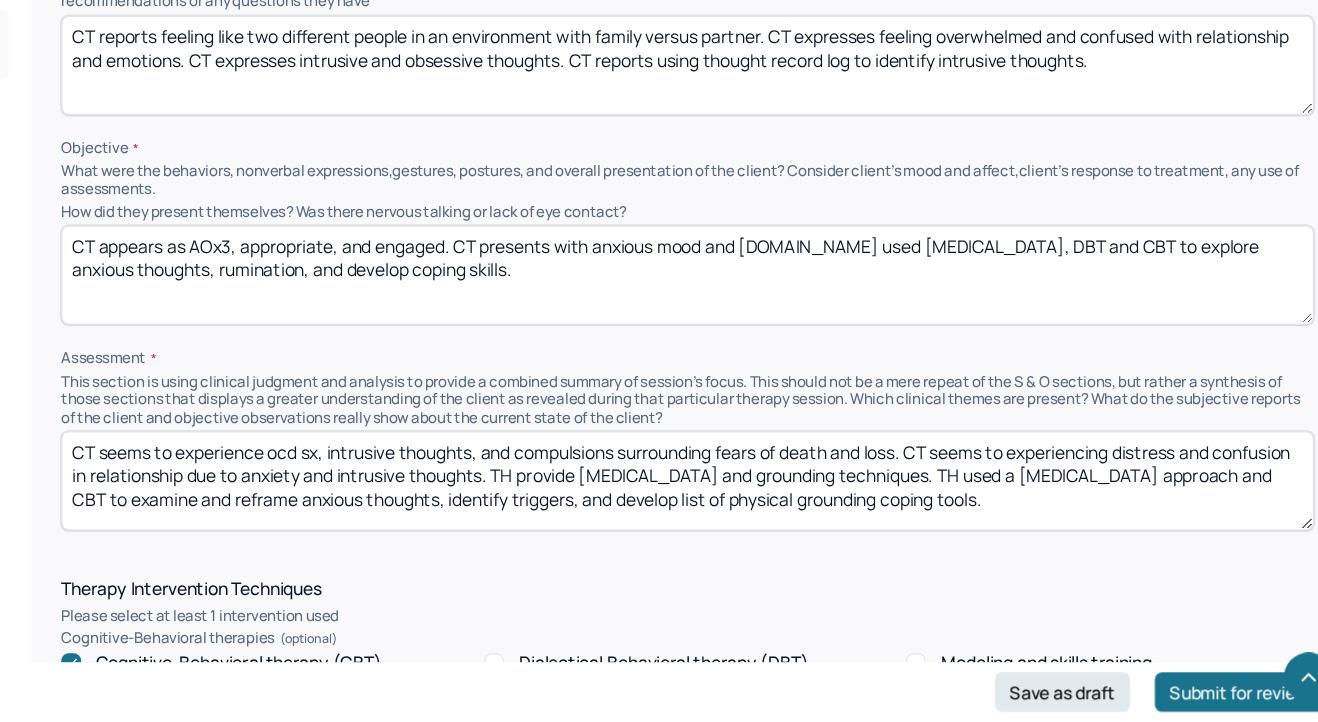 click on "CT seems to experience ocd sx, intrusive thoughts, and compulsions surrounding fears of death and loss. CT seems to be experiencing distress and confusion in relationship due to anxiety and intrusive thoughts. TH provide [MEDICAL_DATA] and grounding techniques. TH used a [MEDICAL_DATA] approach and CBT to examine and reframe anxious thoughts, identify triggers, and develop list of physical grounding coping tools." at bounding box center [781, 528] 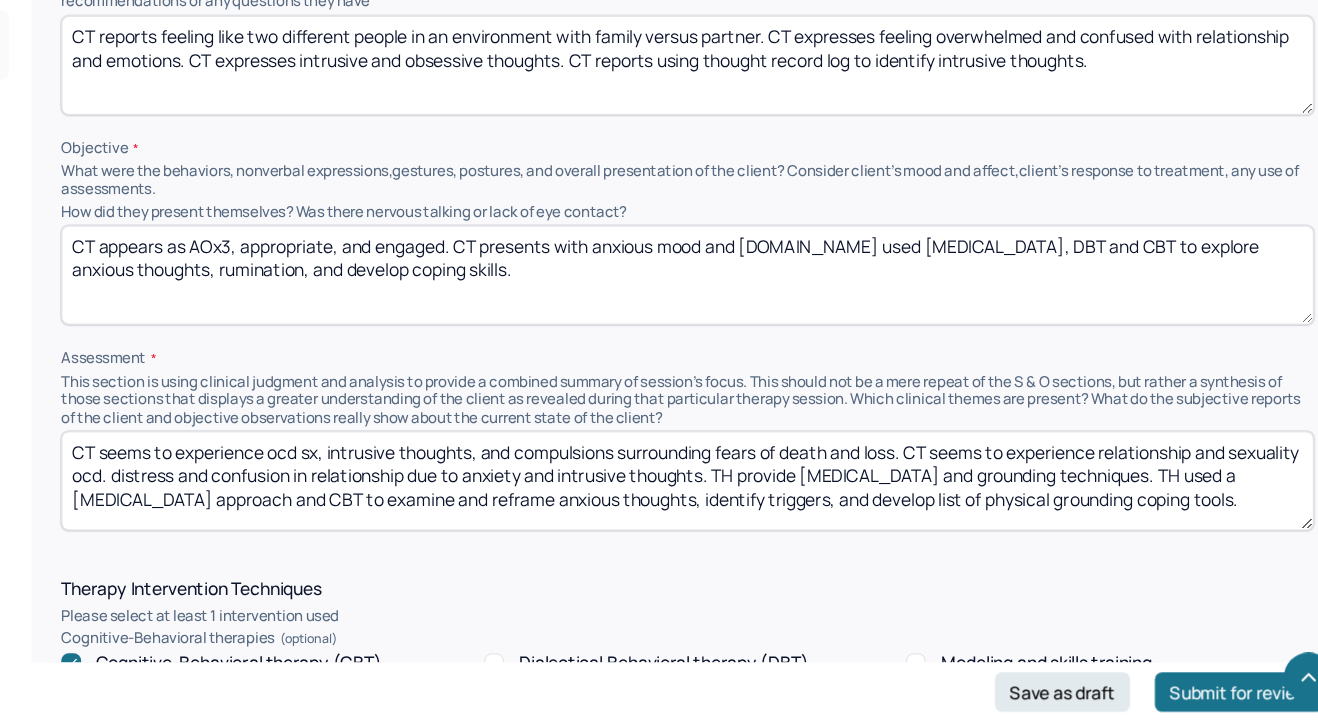 drag, startPoint x: 376, startPoint y: 514, endPoint x: 871, endPoint y: 510, distance: 495.01617 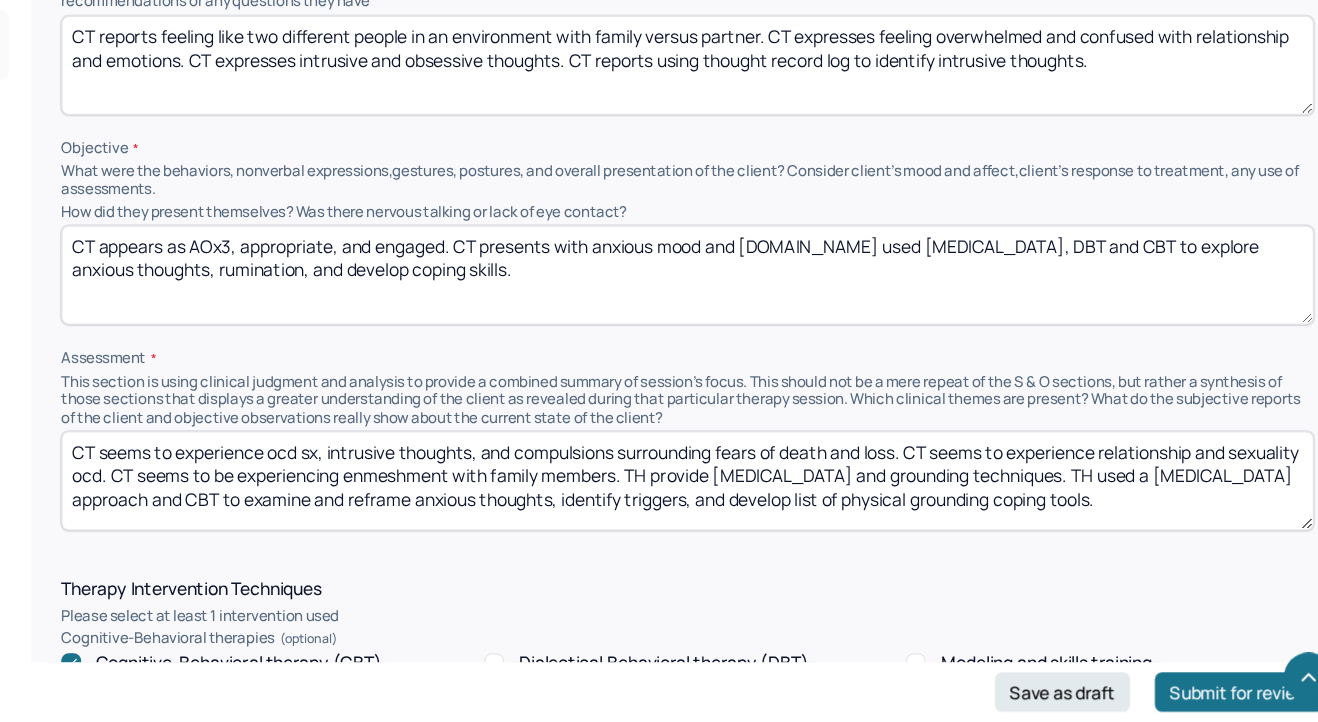 click on "CT seems to experience ocd sx, intrusive thoughts, and compulsions surrounding fears of death and loss. CT seems to experience relationship and sexuality ocd. CT seems to be experiencing enmeshment with family members. TH provide [MEDICAL_DATA] and grounding techniques. TH used a [MEDICAL_DATA] approach and CBT to examine and reframe anxious thoughts, identify triggers, and develop list of physical grounding coping tools." at bounding box center [781, 528] 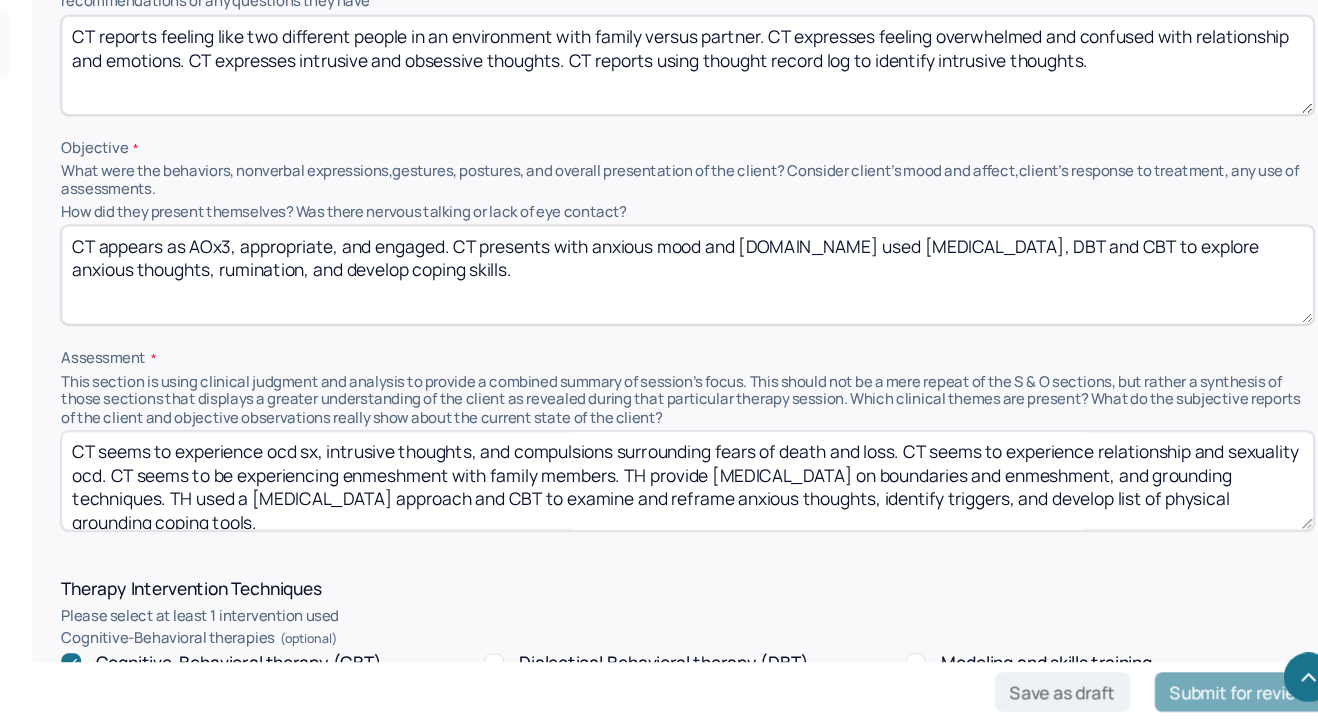 click on "CT seems to experience ocd sx, intrusive thoughts, and compulsions surrounding fears of death and loss. CT seems to experience relationship and sexuality ocd. CT seems to be experiencing enmeshment with family members. TH provide [MEDICAL_DATA] and grounding techniques. TH used a [MEDICAL_DATA] approach and CBT to examine and reframe anxious thoughts, identify triggers, and develop list of physical grounding coping tools." at bounding box center [781, 528] 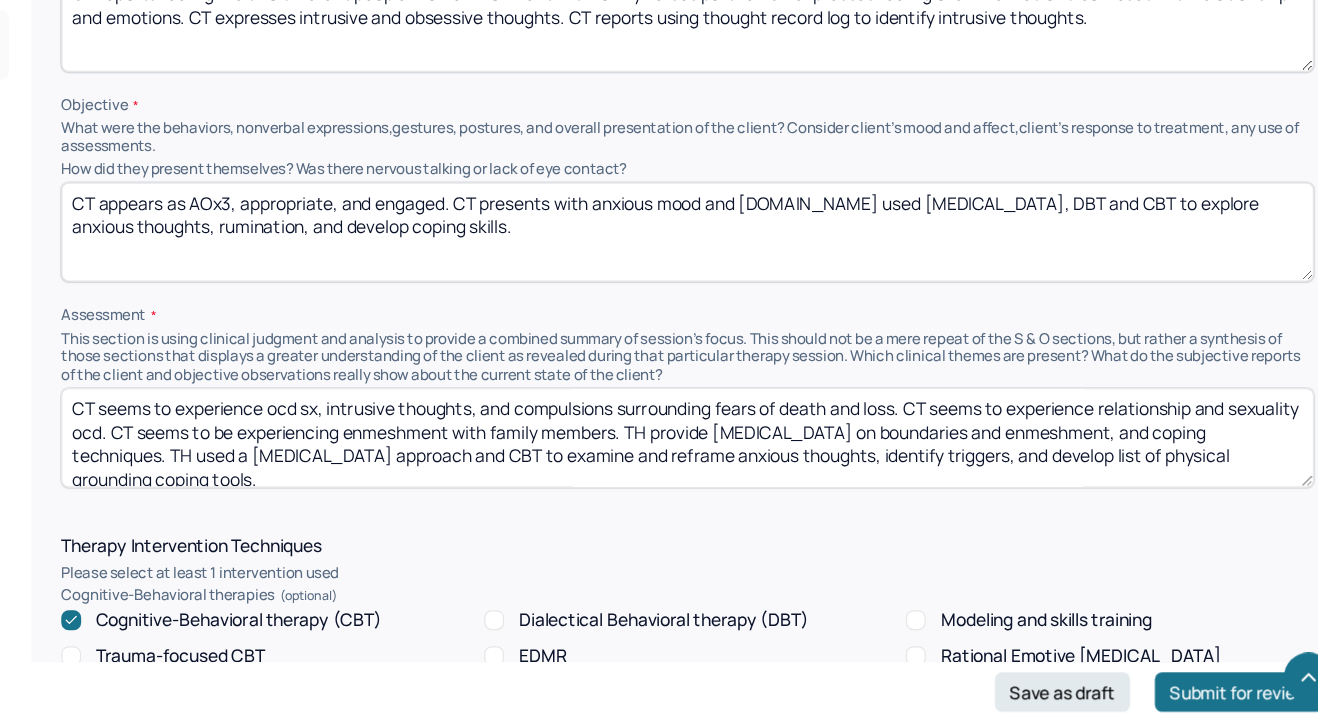 scroll, scrollTop: 1206, scrollLeft: 0, axis: vertical 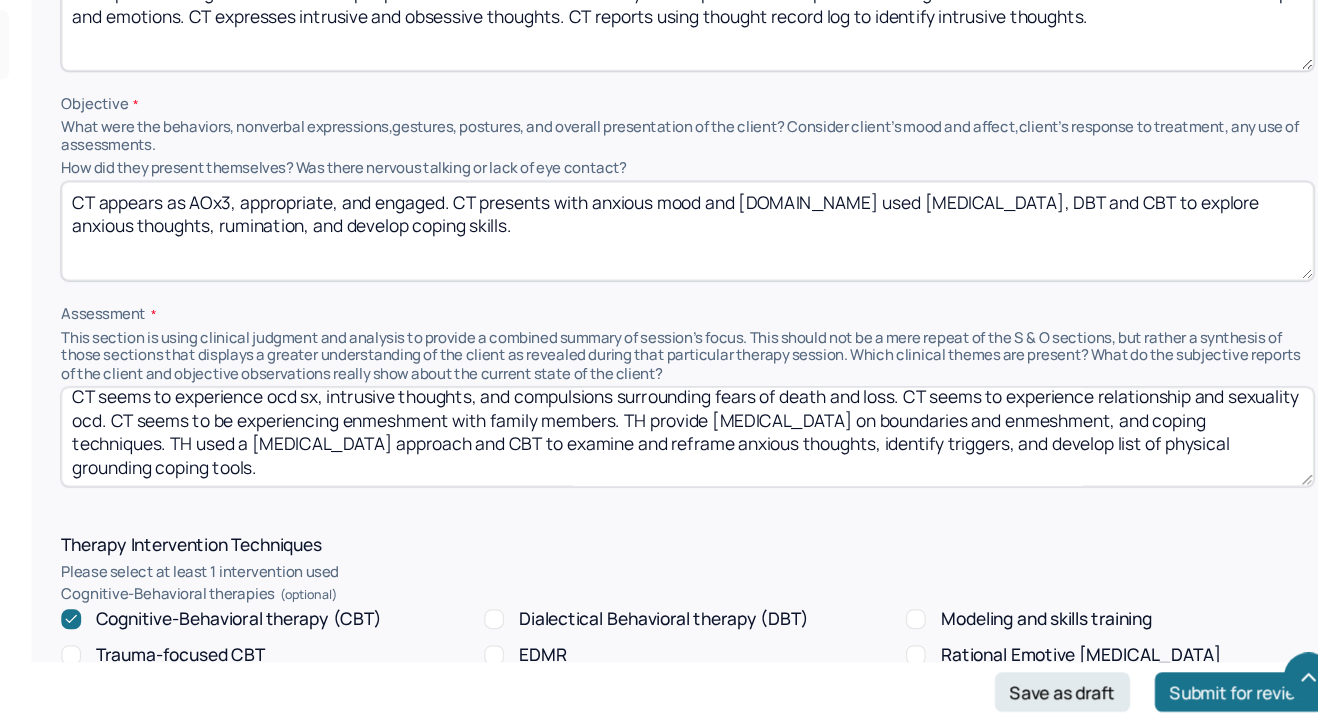 drag, startPoint x: 729, startPoint y: 503, endPoint x: 818, endPoint y: 485, distance: 90.80198 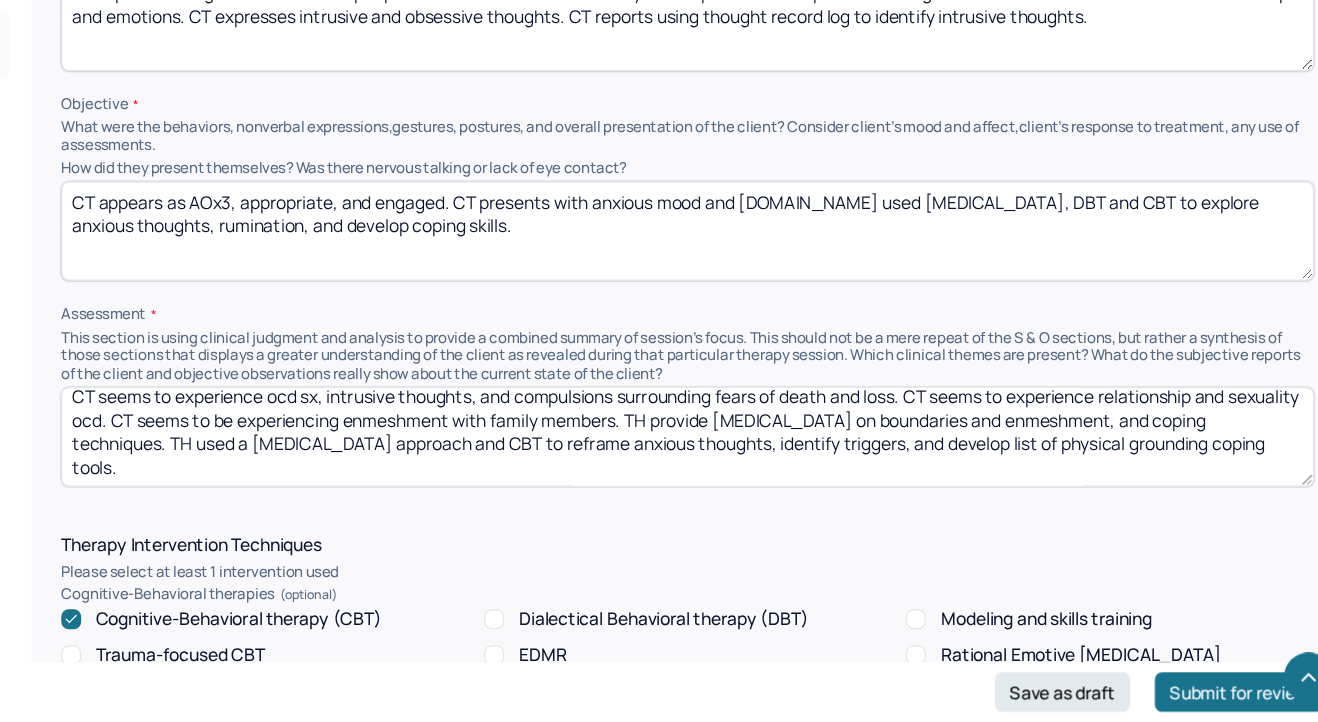 click on "CT seems to experience ocd sx, intrusive thoughts, and compulsions surrounding fears of death and loss. CT seems to experience relationship and sexuality ocd. CT seems to be experiencing enmeshment with family members. TH provide [MEDICAL_DATA] on boundaries and enmeshment, and coping techniques. TH used a [MEDICAL_DATA] approach and CBT to examine and reframe anxious thoughts, identify triggers, and develop list of physical grounding coping tools." at bounding box center (781, 492) 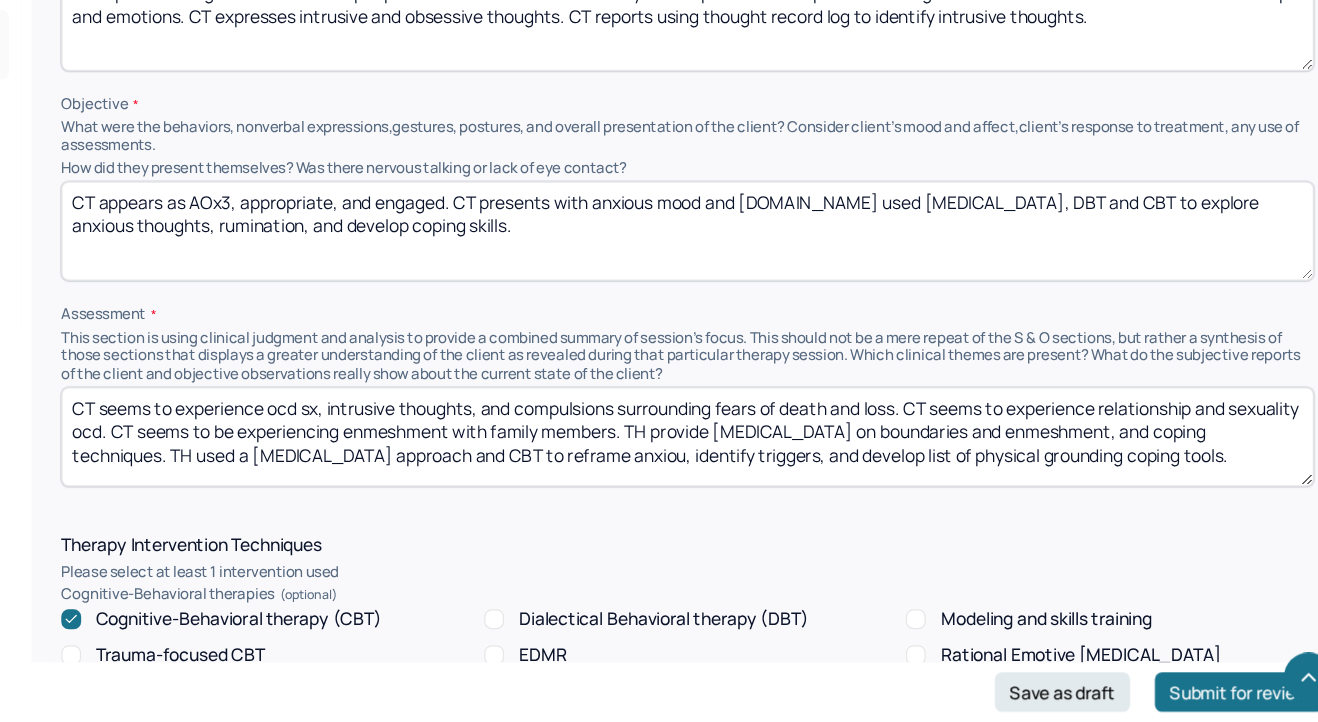 scroll, scrollTop: 0, scrollLeft: 0, axis: both 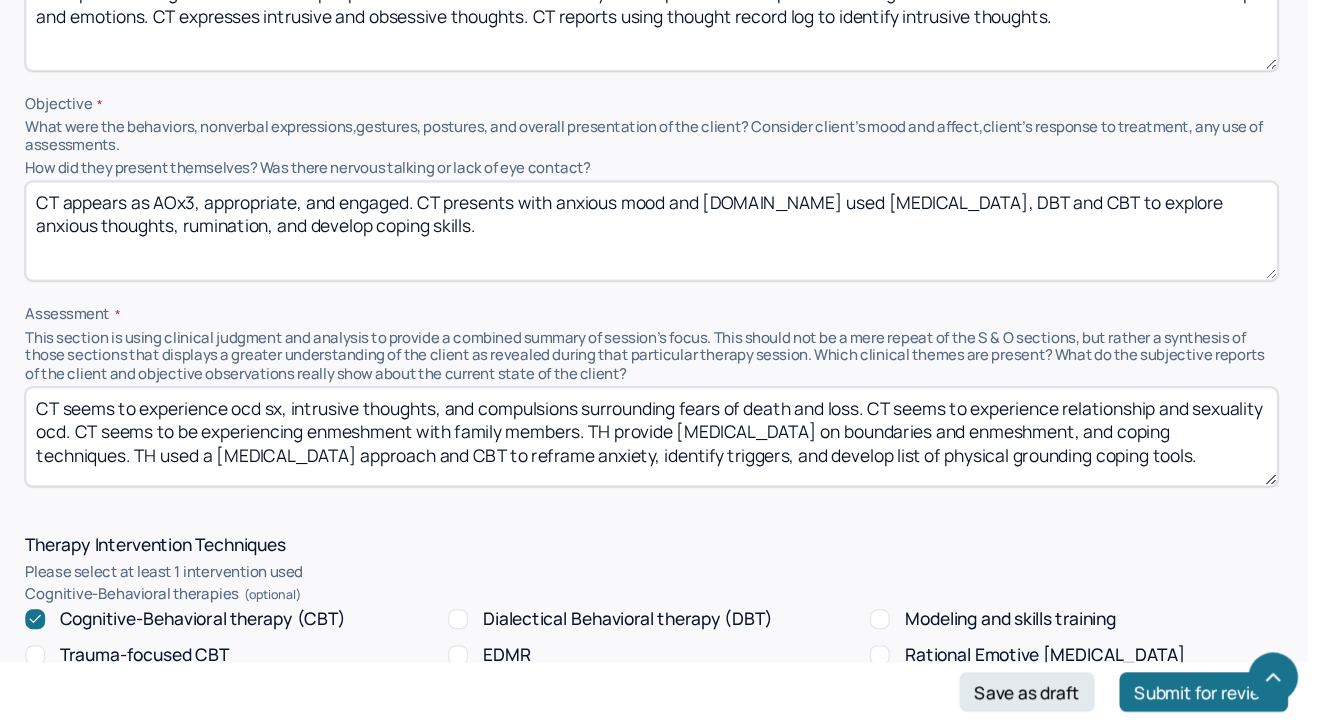 drag, startPoint x: 831, startPoint y: 502, endPoint x: 1352, endPoint y: 505, distance: 521.00867 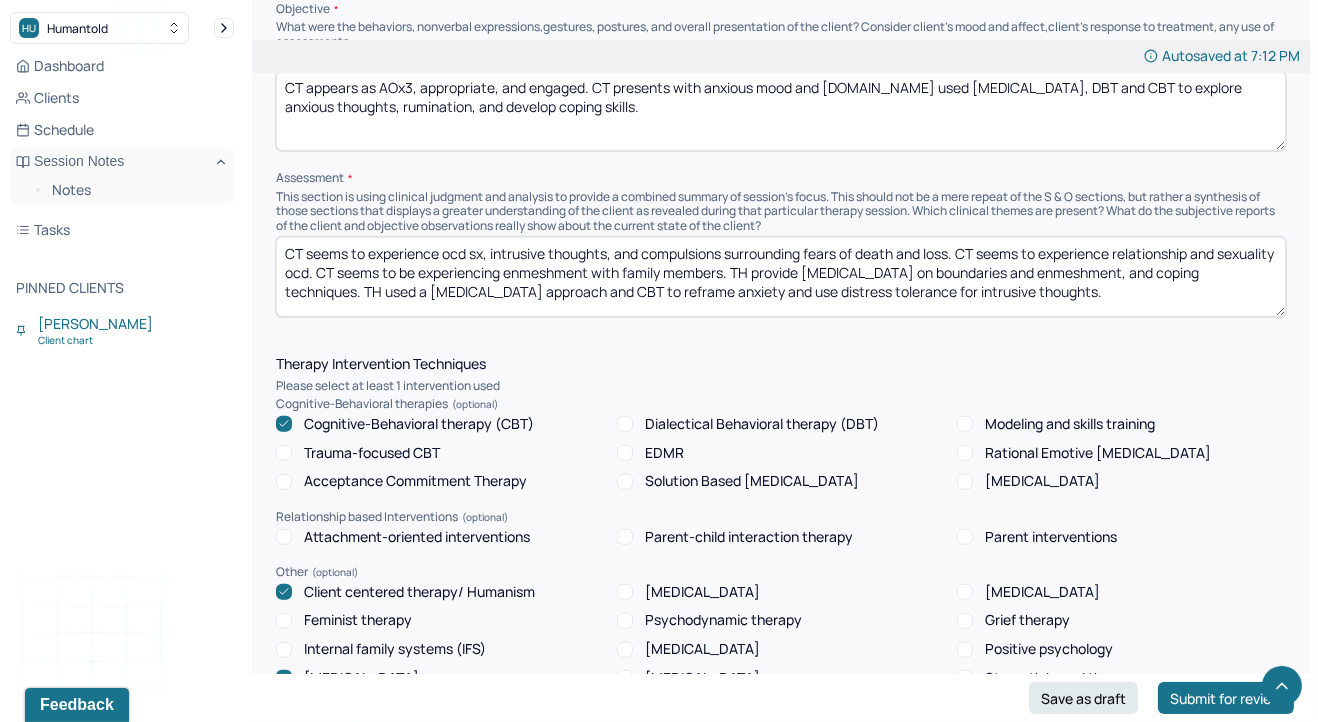 scroll, scrollTop: 1510, scrollLeft: 0, axis: vertical 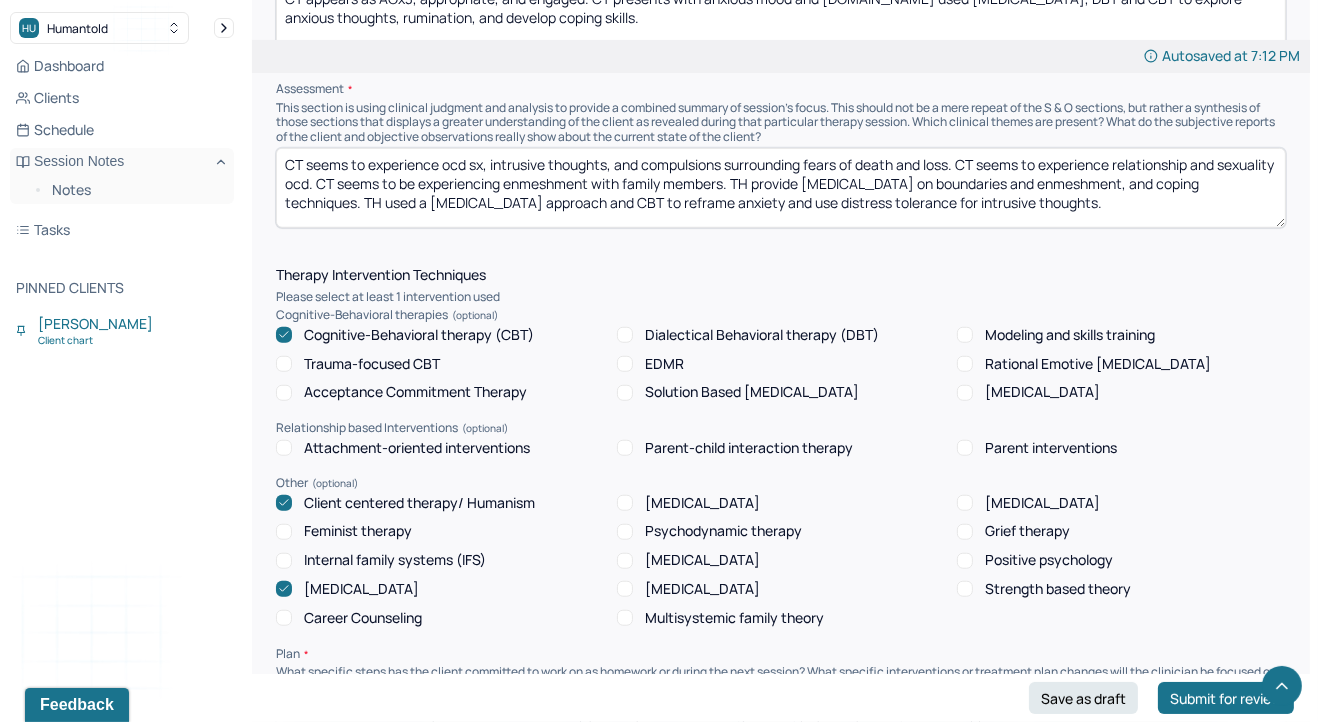 type on "CT seems to experience ocd sx, intrusive thoughts, and compulsions surrounding fears of death and loss. CT seems to experience relationship and sexuality ocd. CT seems to be experiencing enmeshment with family members. TH provide [MEDICAL_DATA] on boundaries and enmeshment, and coping techniques. TH used a [MEDICAL_DATA] approach and CBT to reframe anxiety and use distress tolerance for intrusive thoughts." 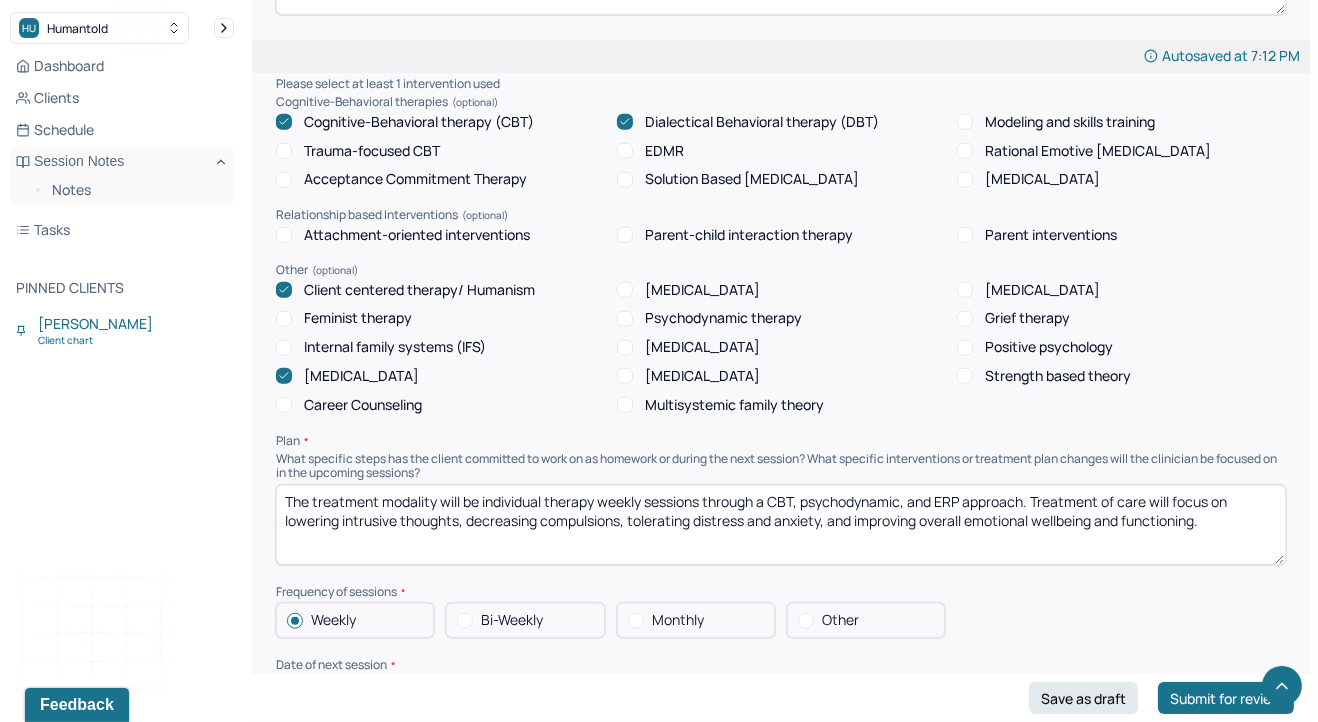 scroll, scrollTop: 1850, scrollLeft: 0, axis: vertical 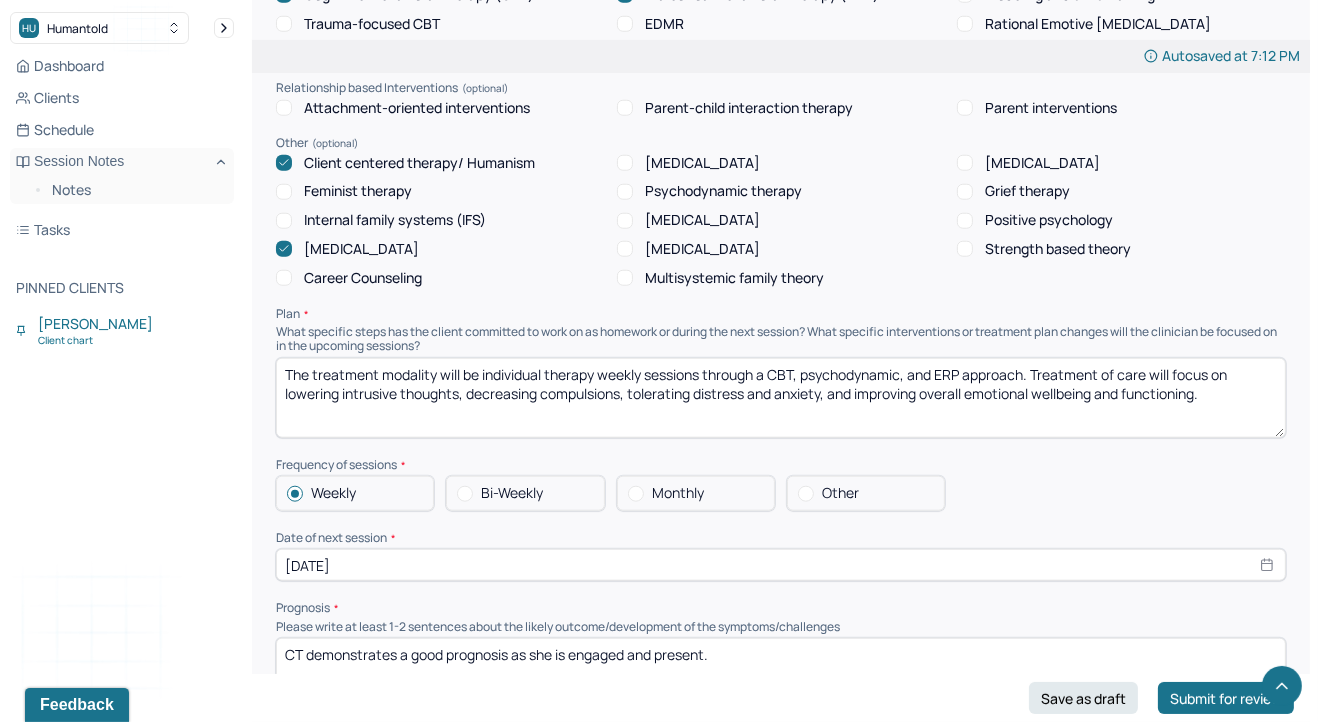 click on "The treatment modality will be individual therapy weekly sessions through a CBT, psychodynamic, and ERP approach. Treatment of care will focus on lowering intrusive thoughts, decreasing compulsions, tolerating distress and anxiety, and improving overall emotional wellbeing and functioning." at bounding box center (781, 398) 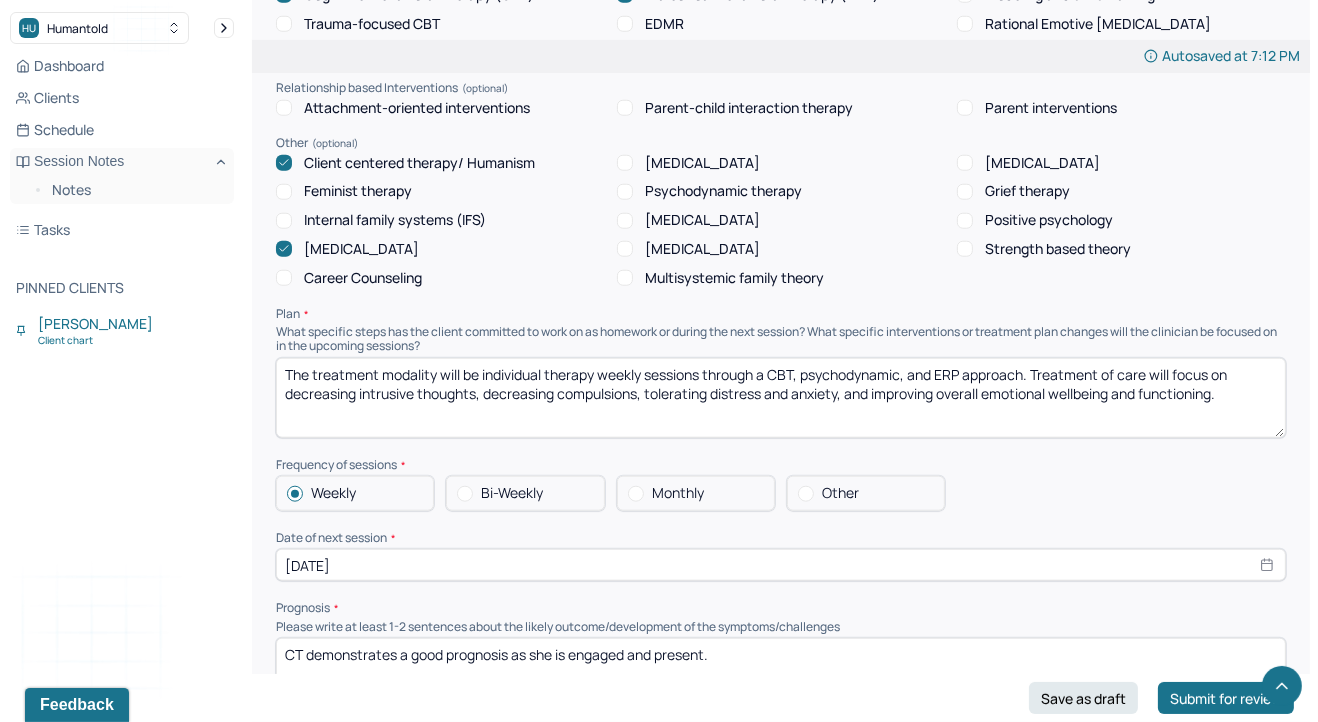 click on "The treatment modality will be individual therapy weekly sessions through a CBT, psychodynamic, and ERP approach. Treatment of care will focus on lowering intrusive thoughts, decreasing compulsions, tolerating distress and anxiety, and improving overall emotional wellbeing and functioning." at bounding box center (781, 398) 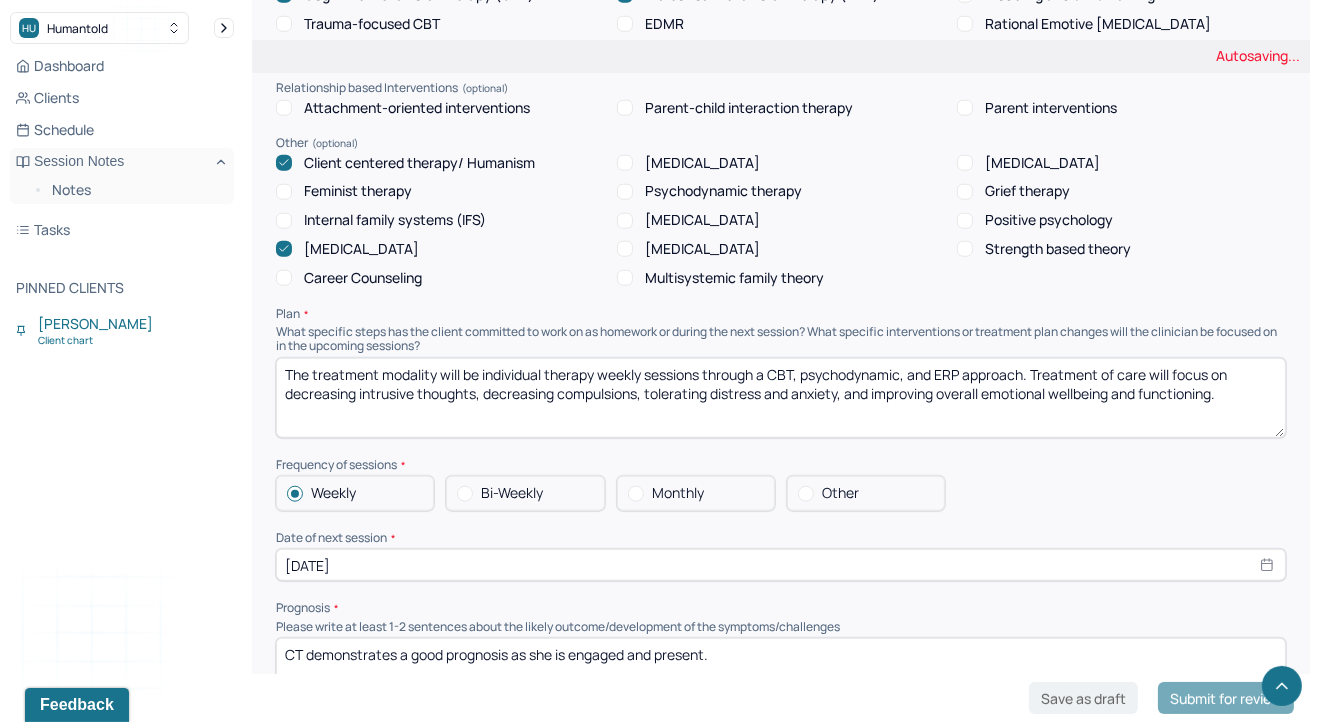 click on "The treatment modality will be individual therapy weekly sessions through a CBT, psychodynamic, and ERP approach. Treatment of care will focus on lowering intrusive thoughts, decreasing compulsions, tolerating distress and anxiety, and improving overall emotional wellbeing and functioning." at bounding box center [781, 398] 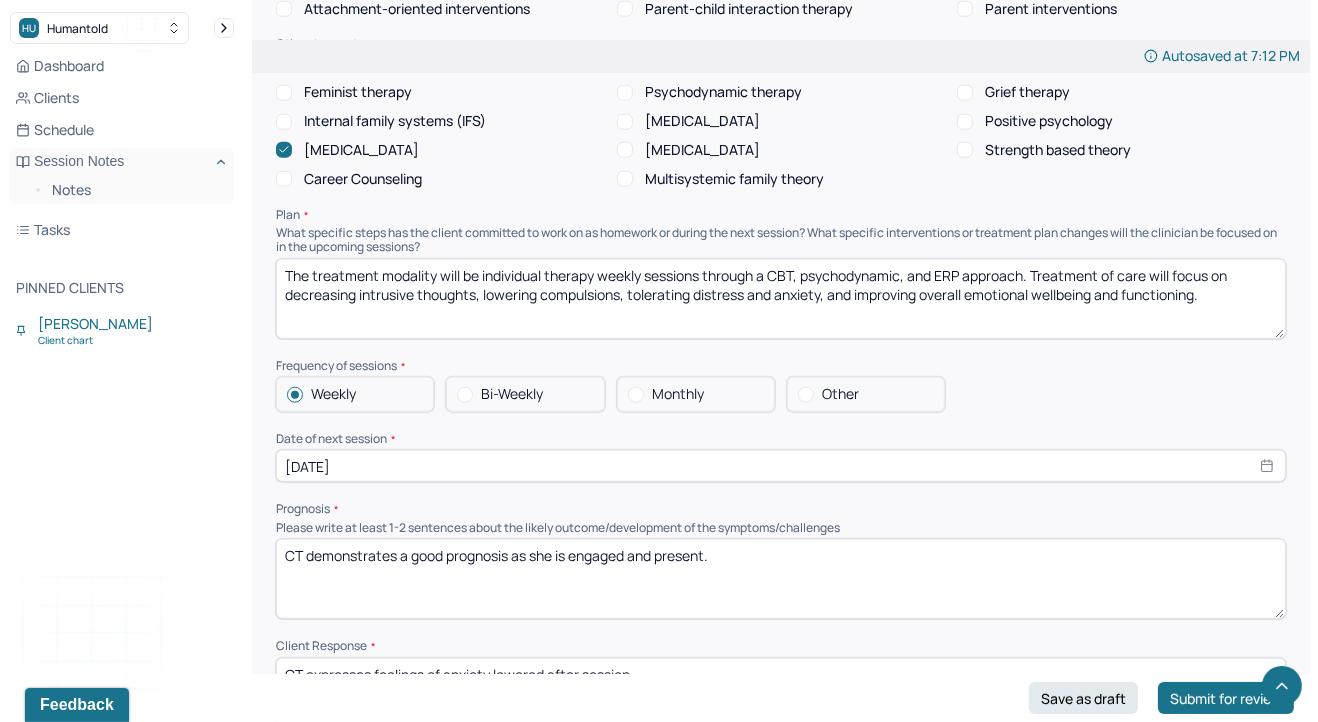 scroll, scrollTop: 2030, scrollLeft: 0, axis: vertical 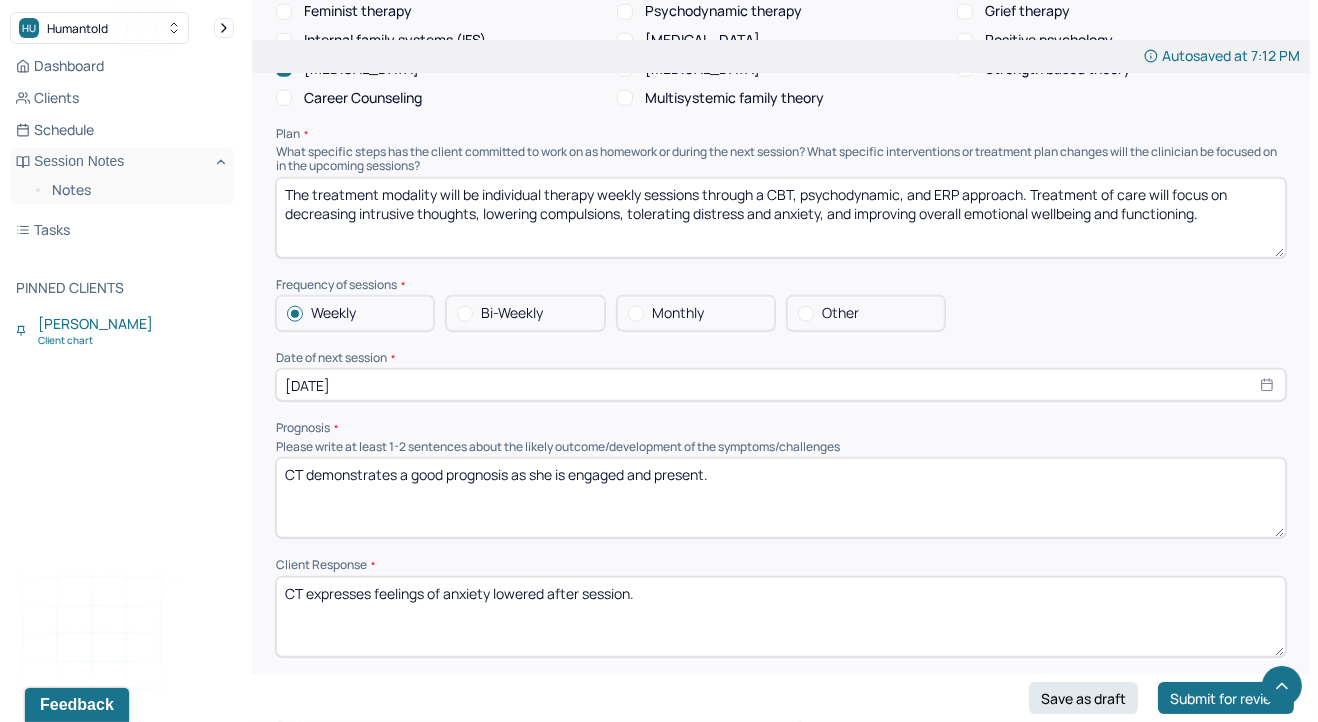 type on "The treatment modality will be individual therapy weekly sessions through a CBT, psychodynamic, and ERP approach. Treatment of care will focus on decreasing intrusive thoughts, lowering compulsions, tolerating distress and anxiety, and improving overall emotional wellbeing and functioning." 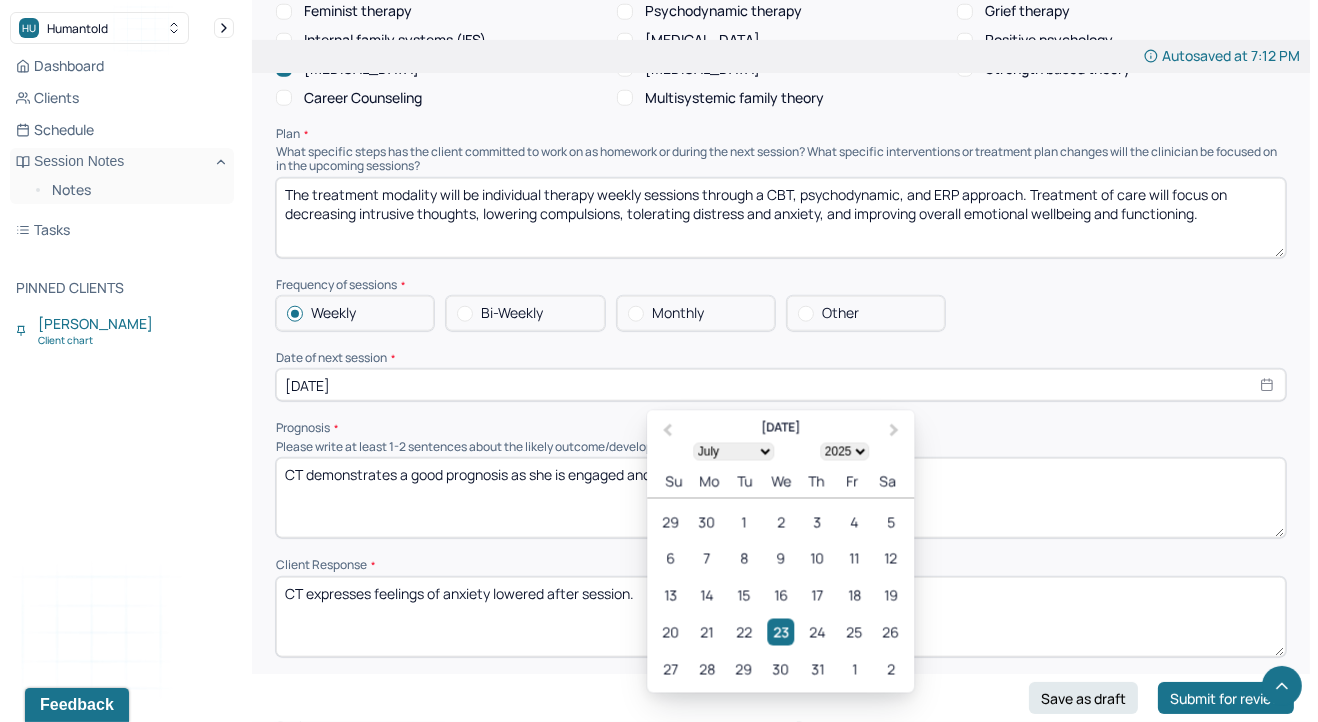click on "[DATE]" at bounding box center [781, 385] 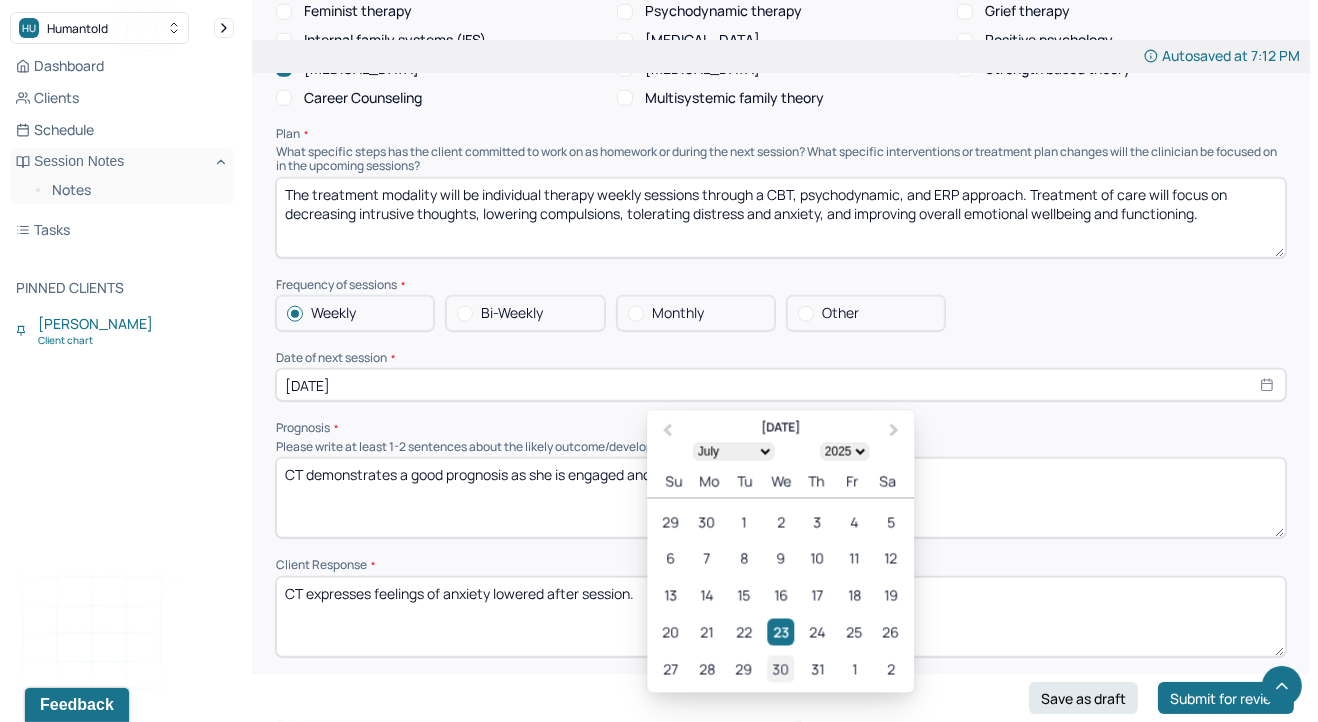 click on "30" at bounding box center (780, 669) 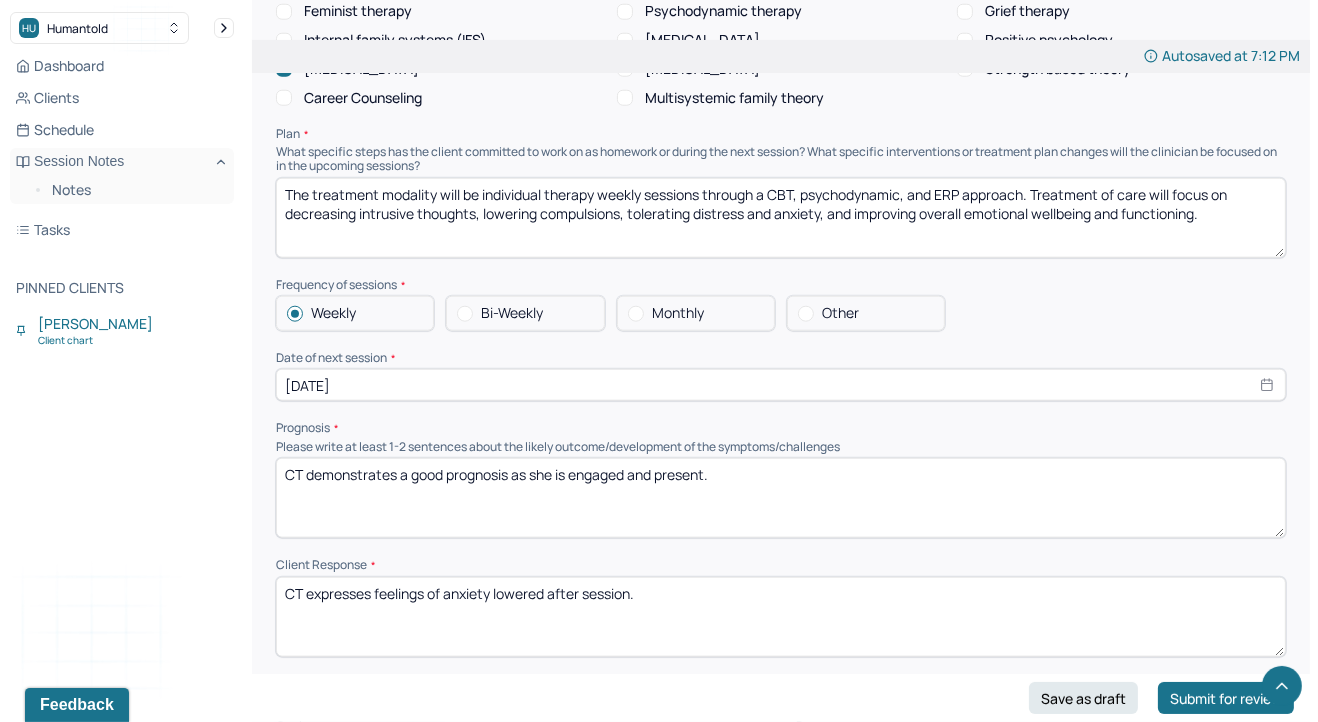 click on "CT demonstrates a good prognosis as she is engaged and present." at bounding box center [781, 498] 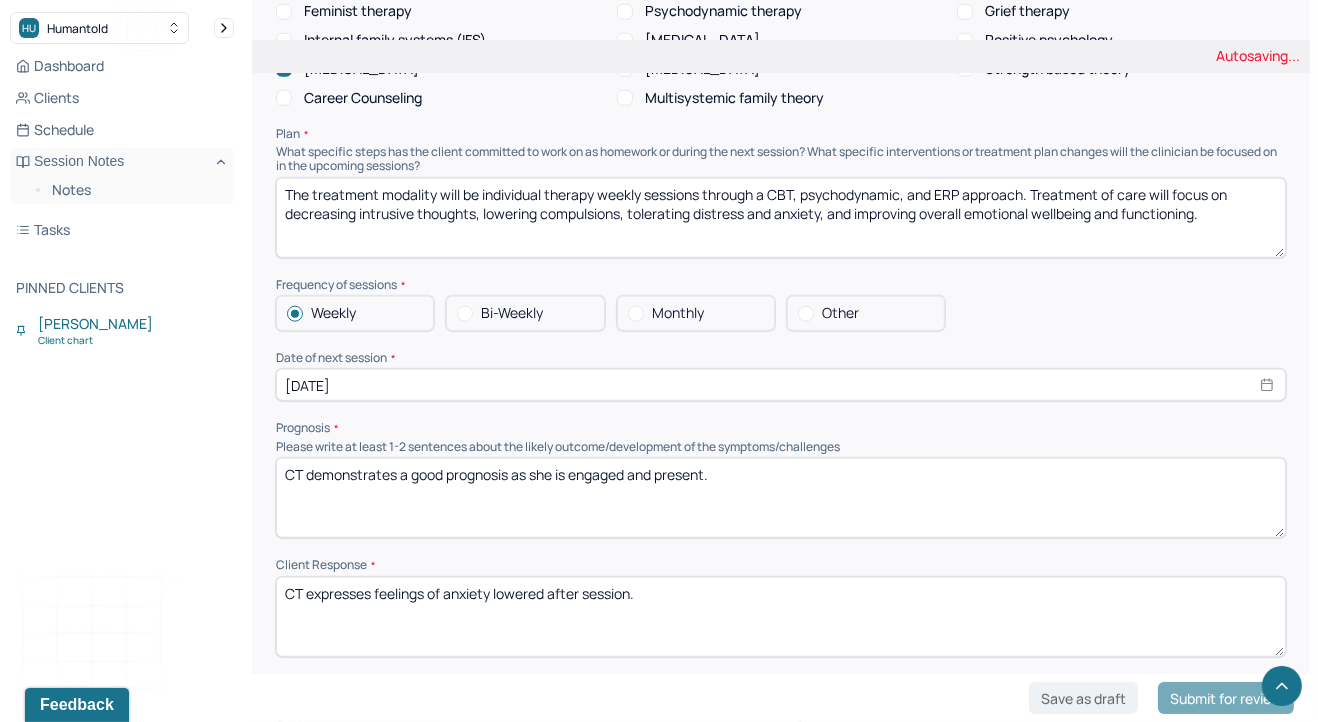 scroll, scrollTop: 2067, scrollLeft: 0, axis: vertical 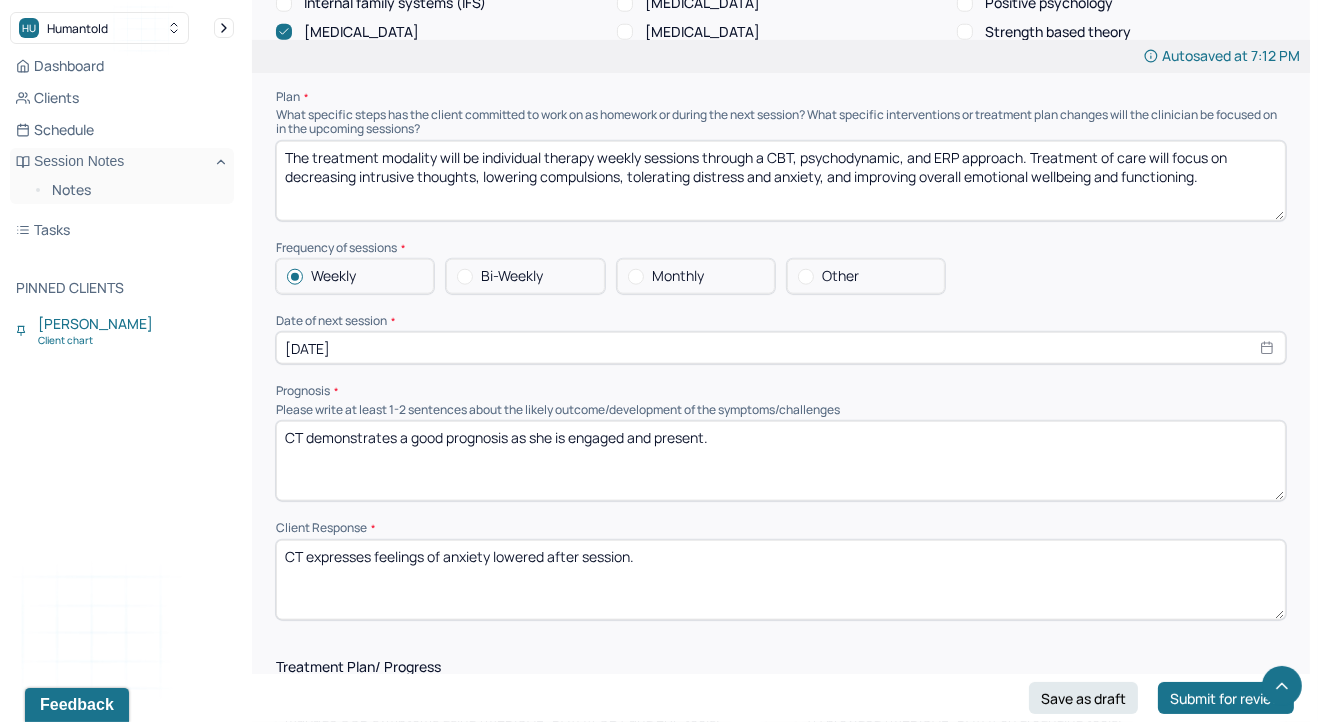 drag, startPoint x: 570, startPoint y: 425, endPoint x: 914, endPoint y: 425, distance: 344 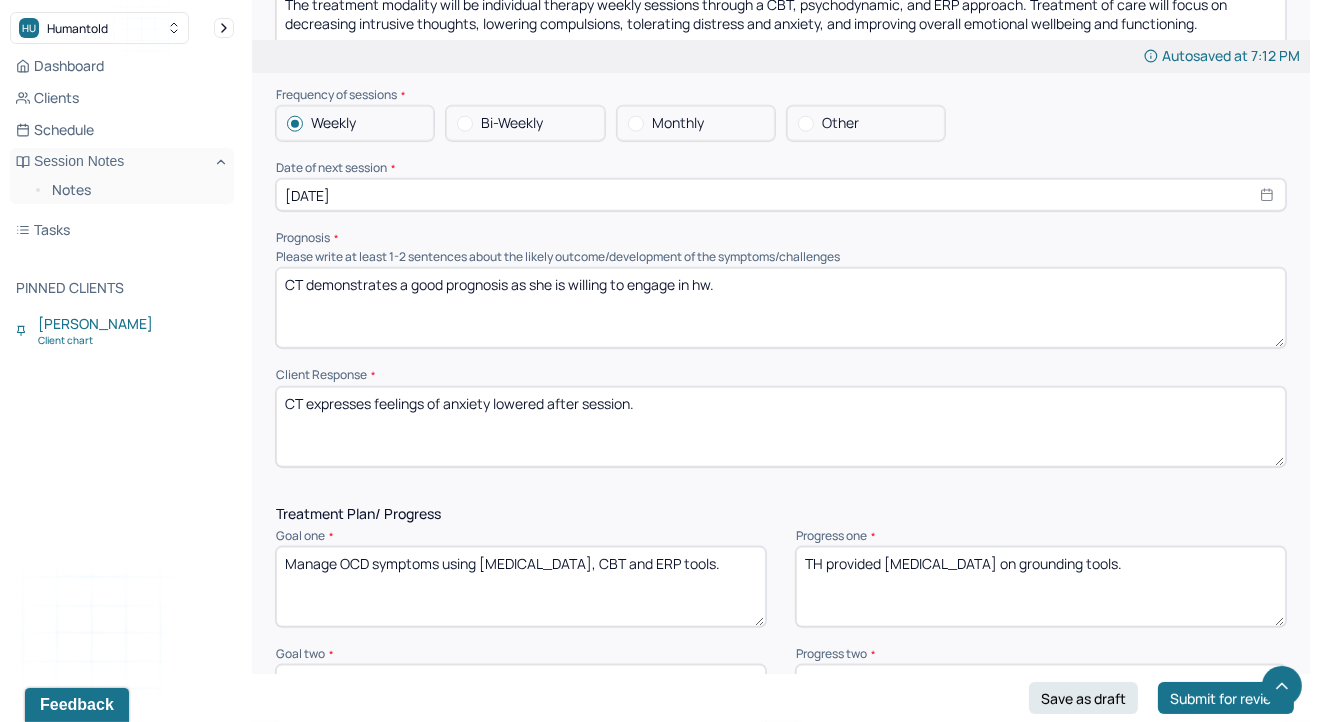 scroll, scrollTop: 2281, scrollLeft: 0, axis: vertical 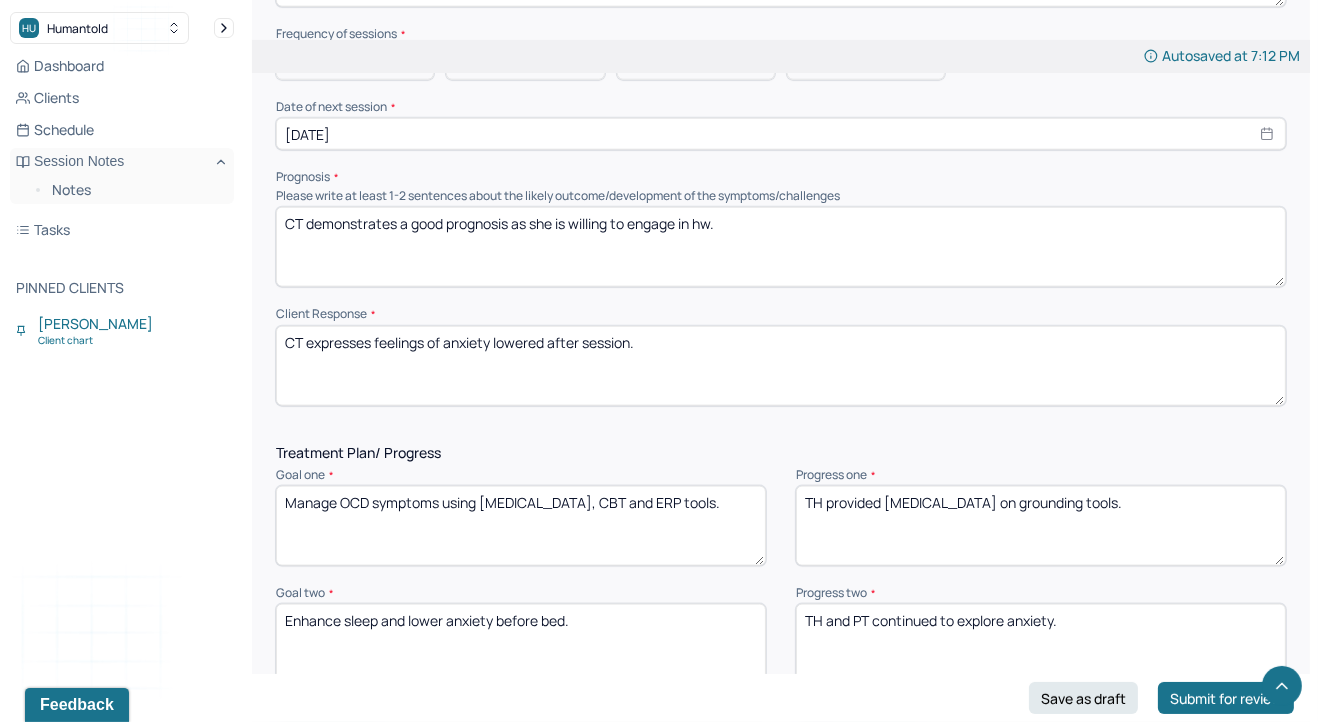 type on "CT demonstrates a good prognosis as she is willing to engage in hw." 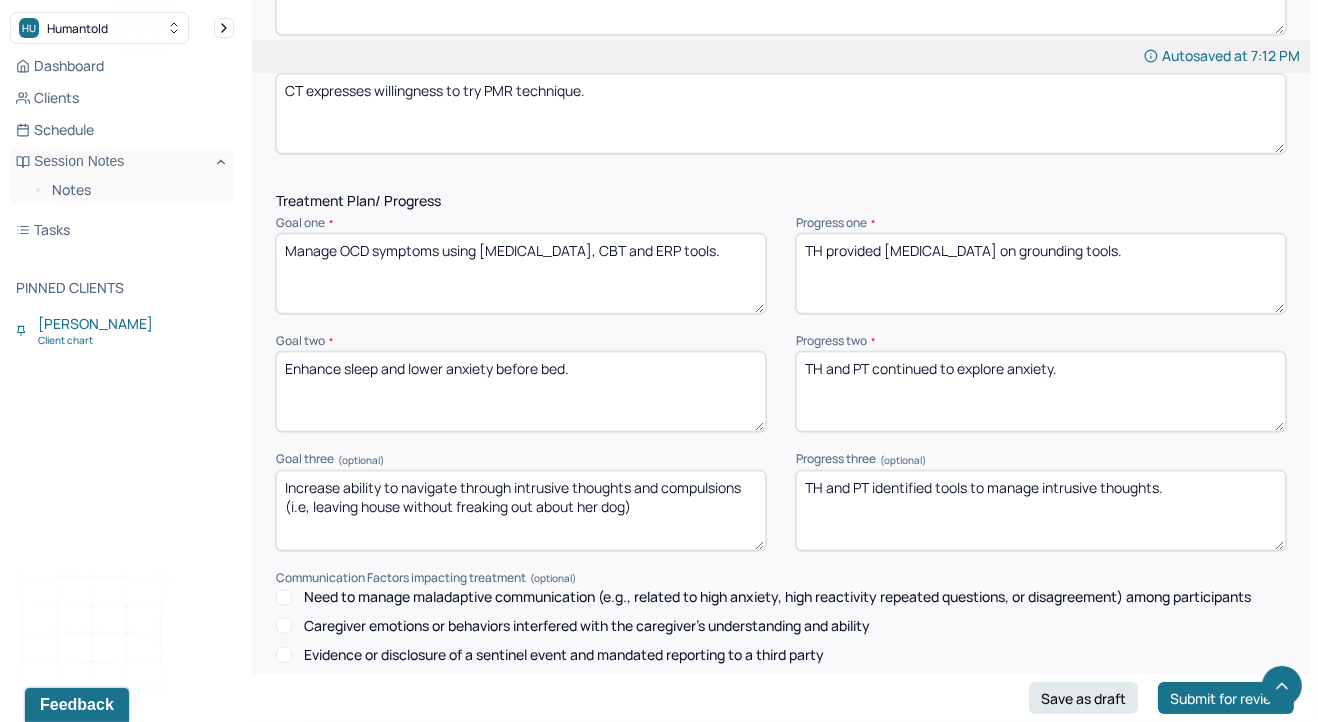 scroll, scrollTop: 2560, scrollLeft: 0, axis: vertical 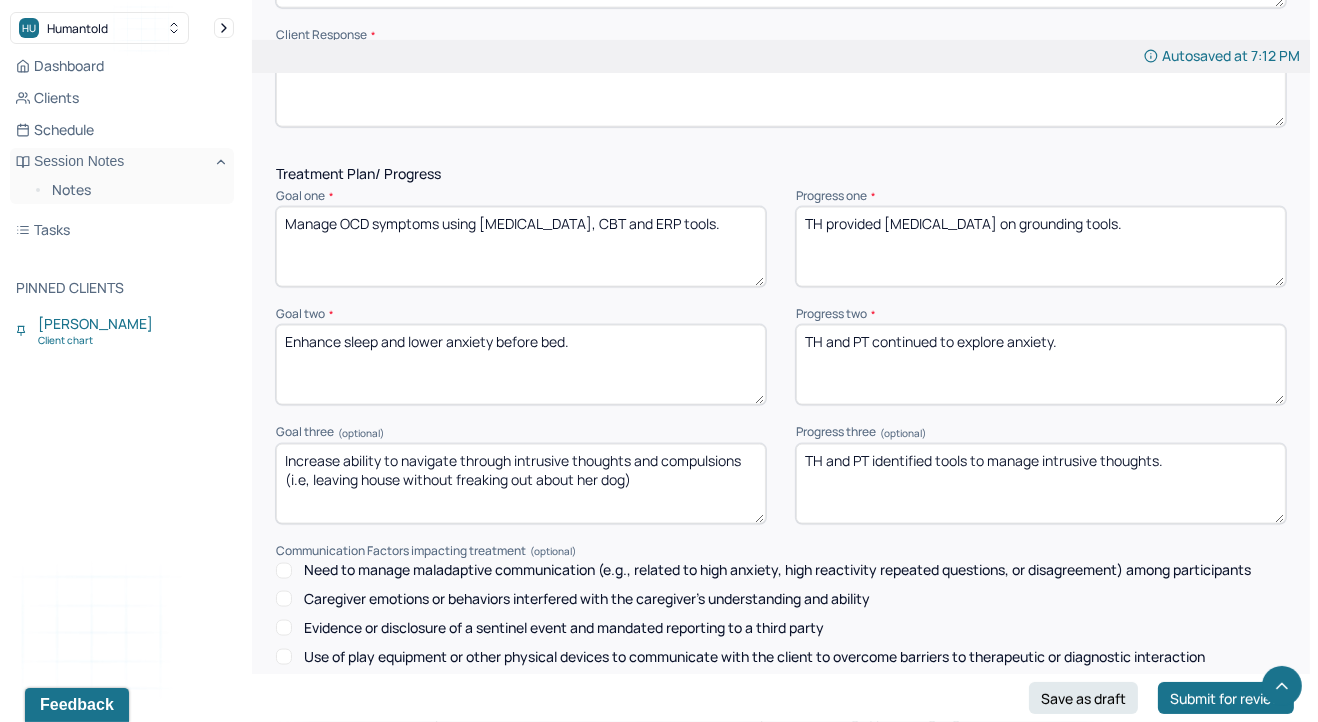 type on "CT expresses willingness to try PMR technique." 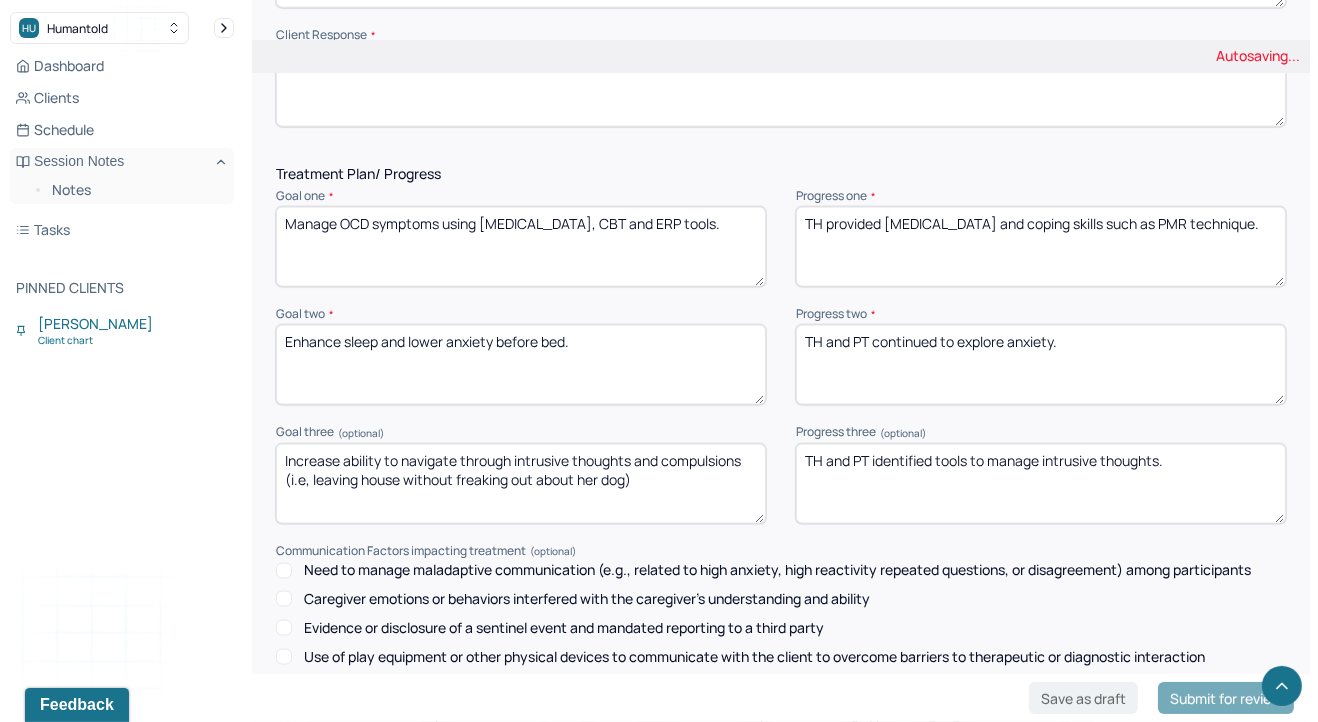 type on "TH provided [MEDICAL_DATA] and coping skills such as PMR technique." 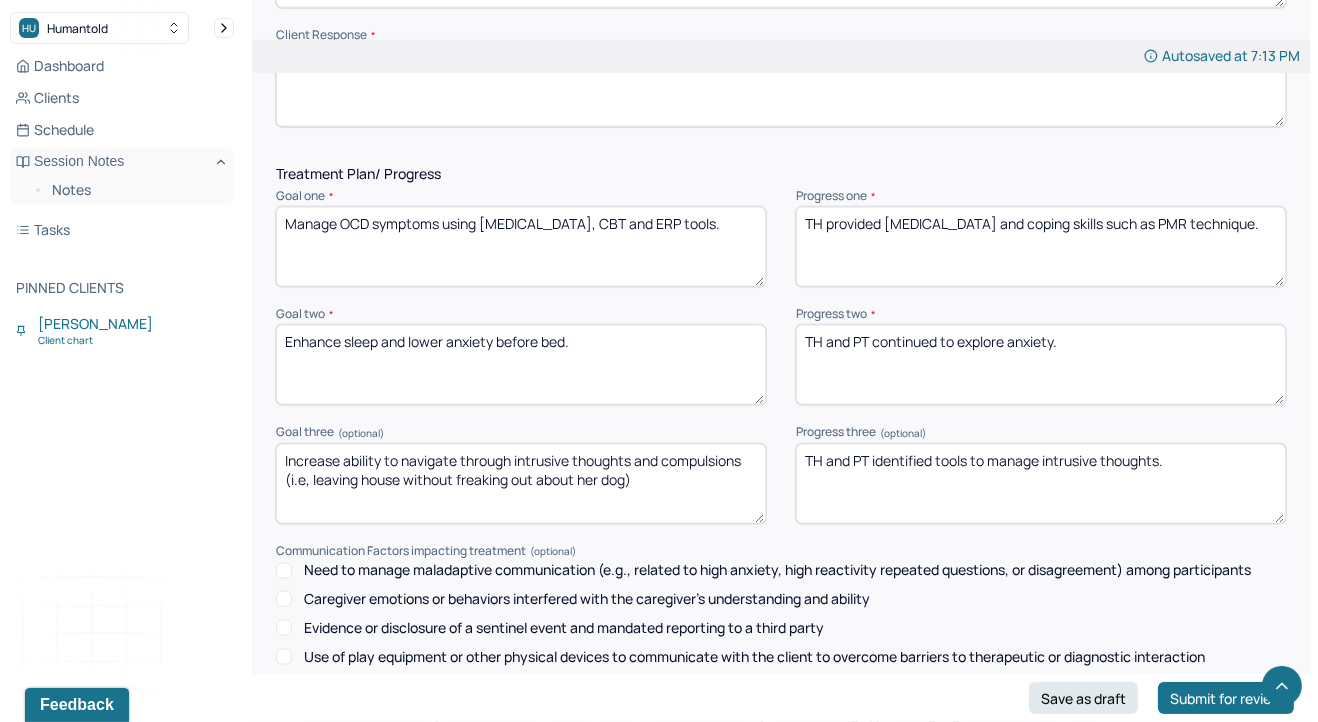 click on "TH and PT continued to explore anxiety." at bounding box center [1041, 365] 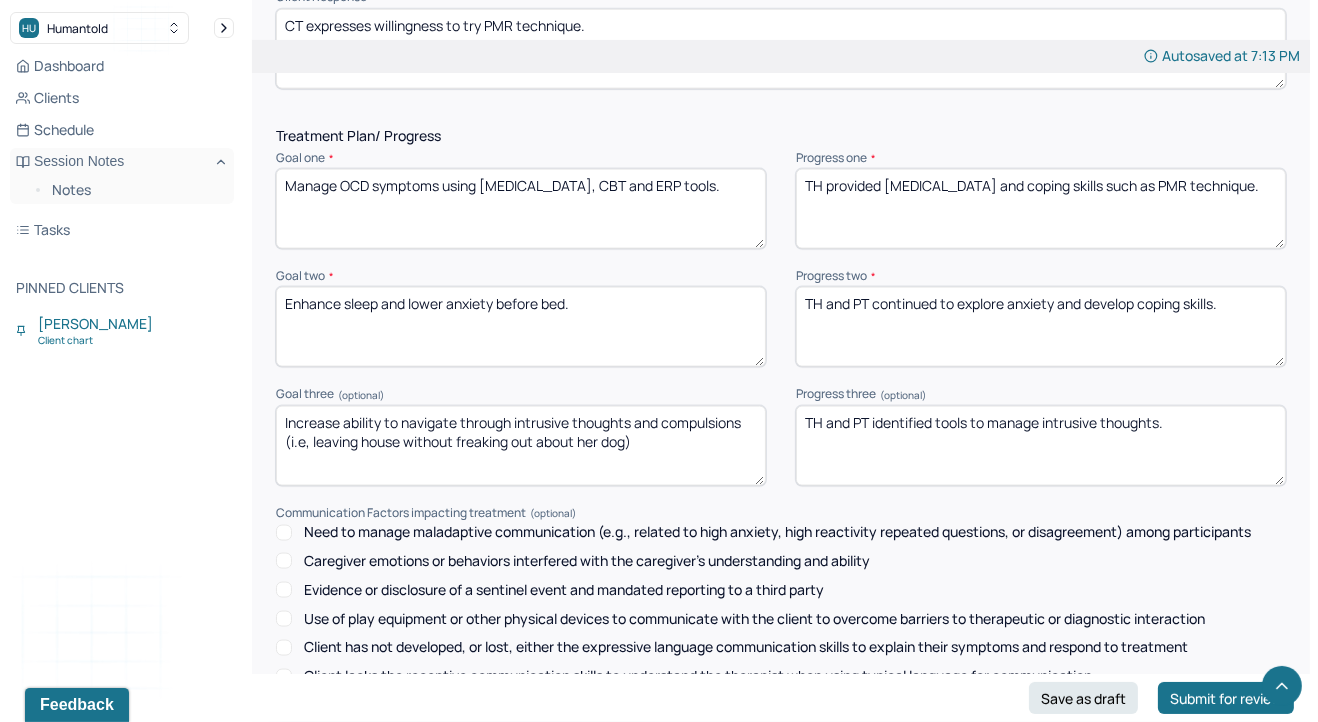scroll, scrollTop: 2606, scrollLeft: 0, axis: vertical 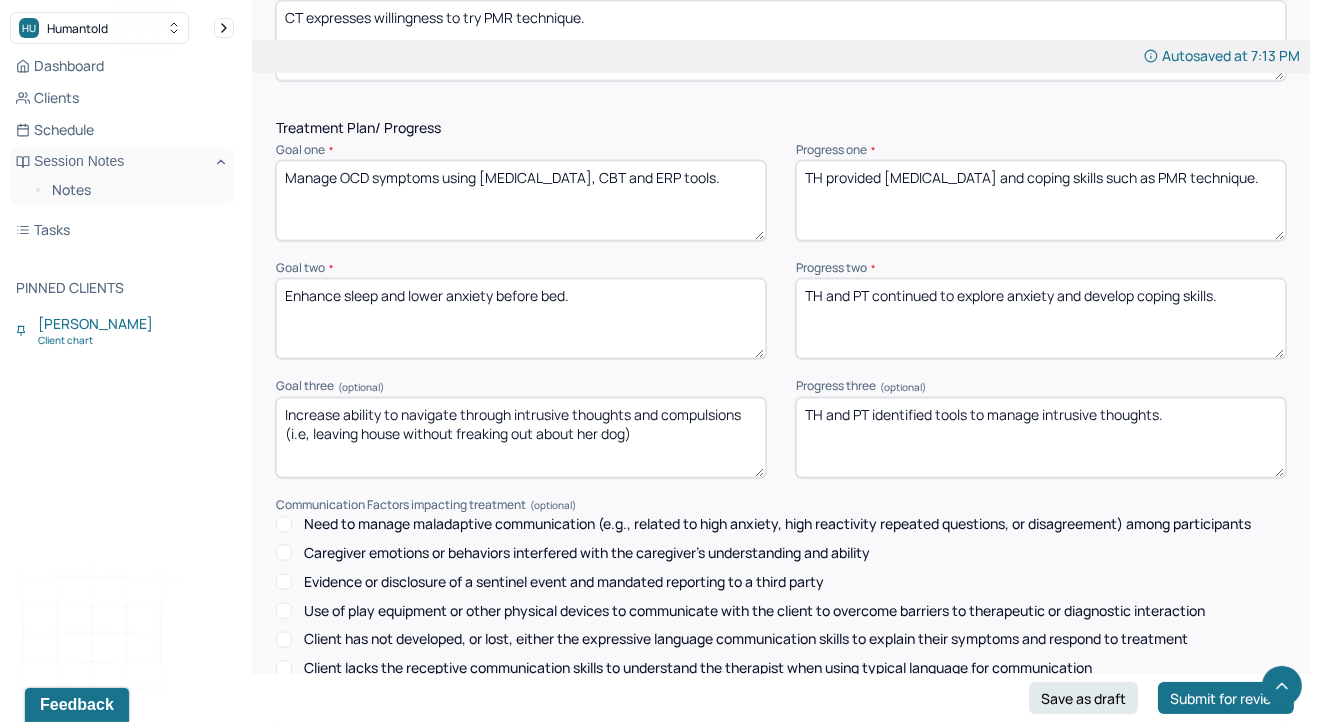 type on "TH and PT continued to explore anxiety and develop coping skills." 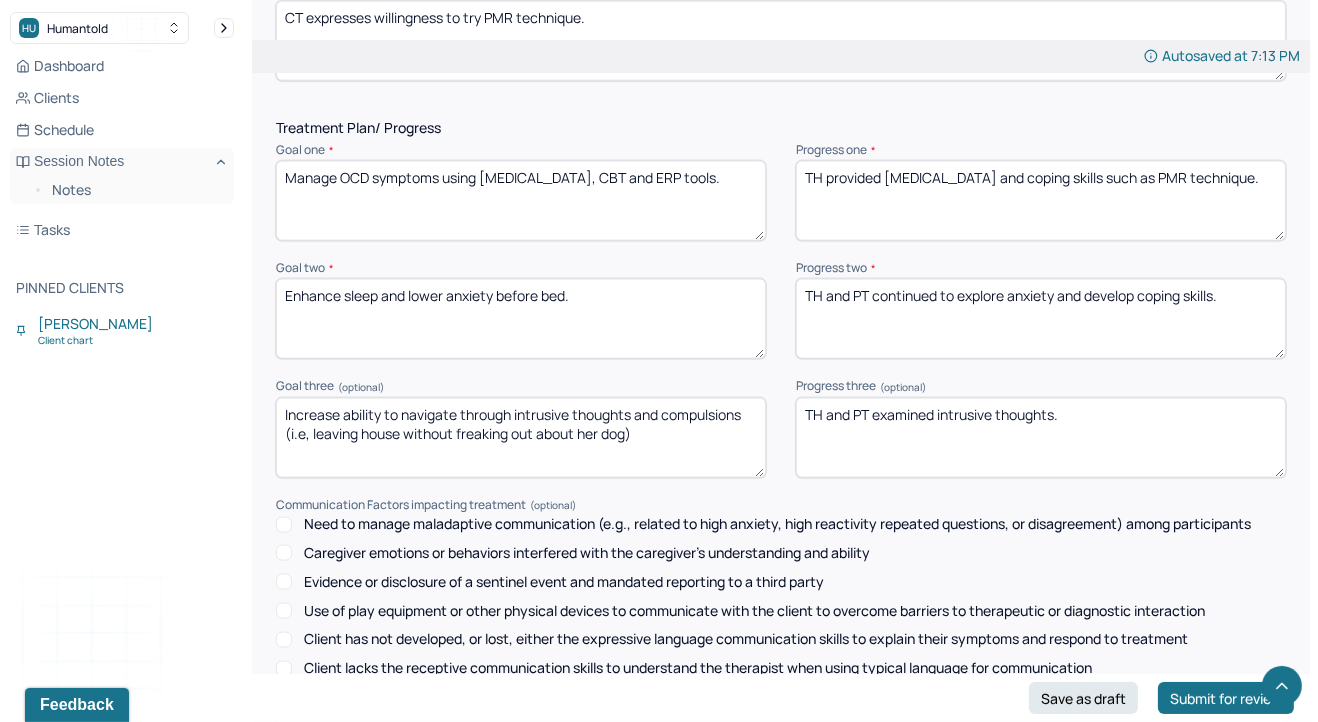 scroll, scrollTop: 2886, scrollLeft: 0, axis: vertical 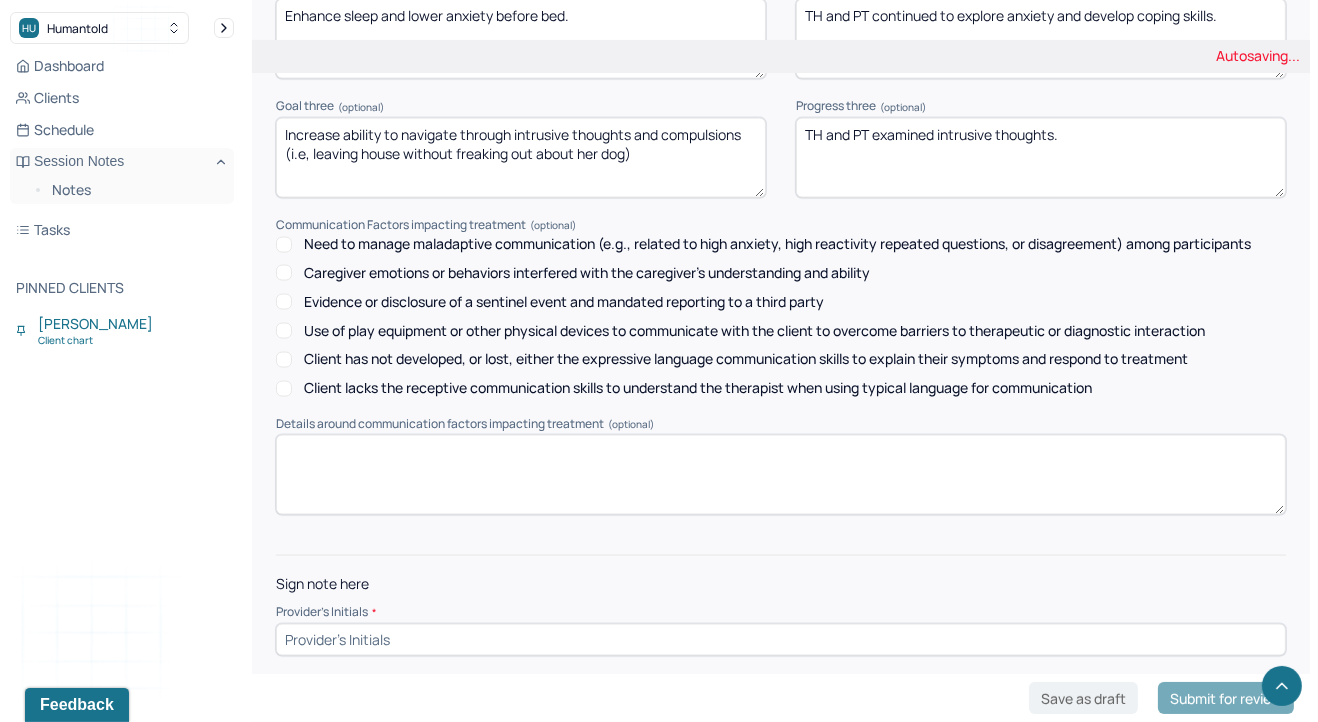 type on "TH and PT examined intrusive thoughts." 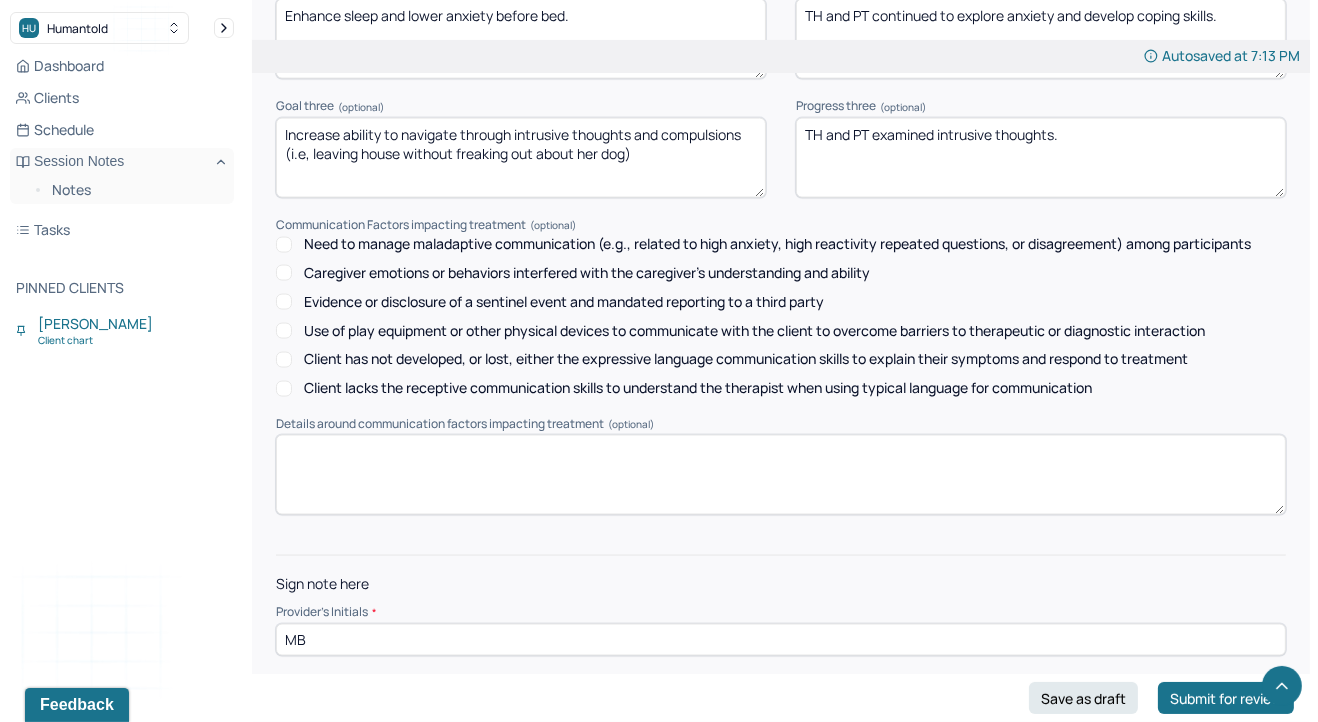 type on "MB" 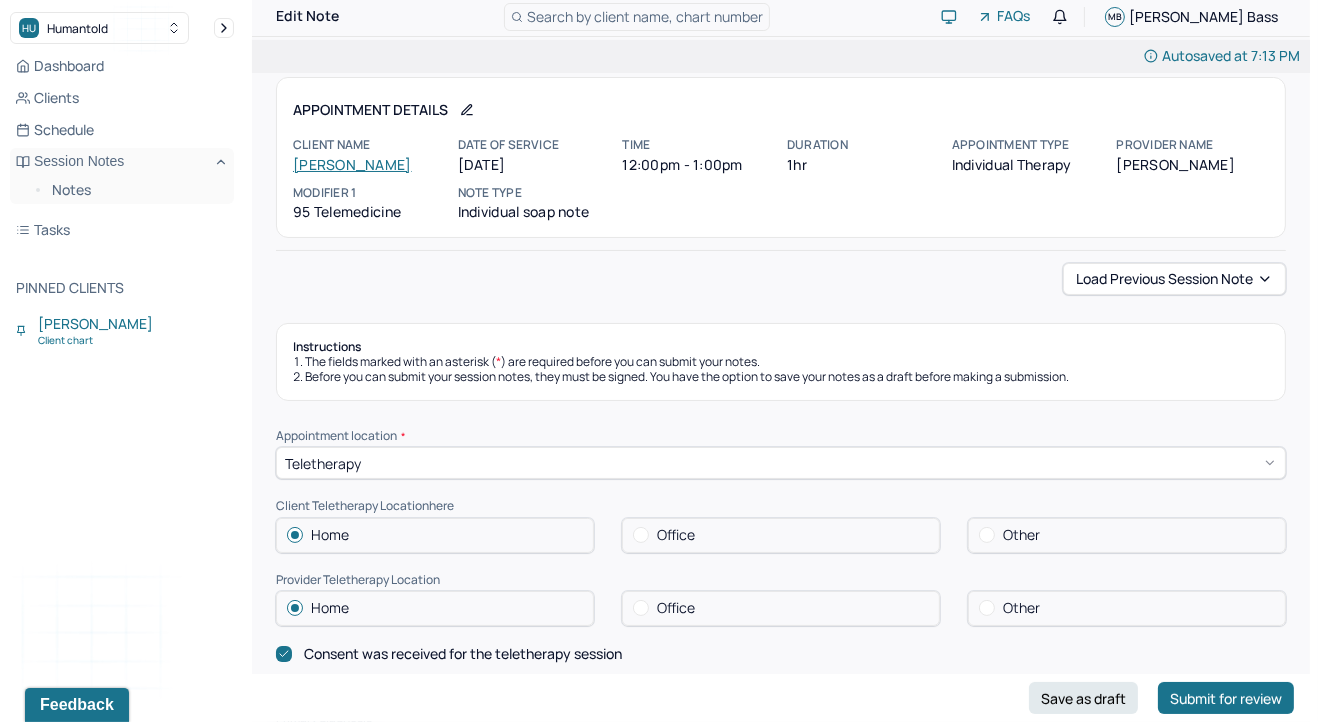 scroll, scrollTop: 32, scrollLeft: 0, axis: vertical 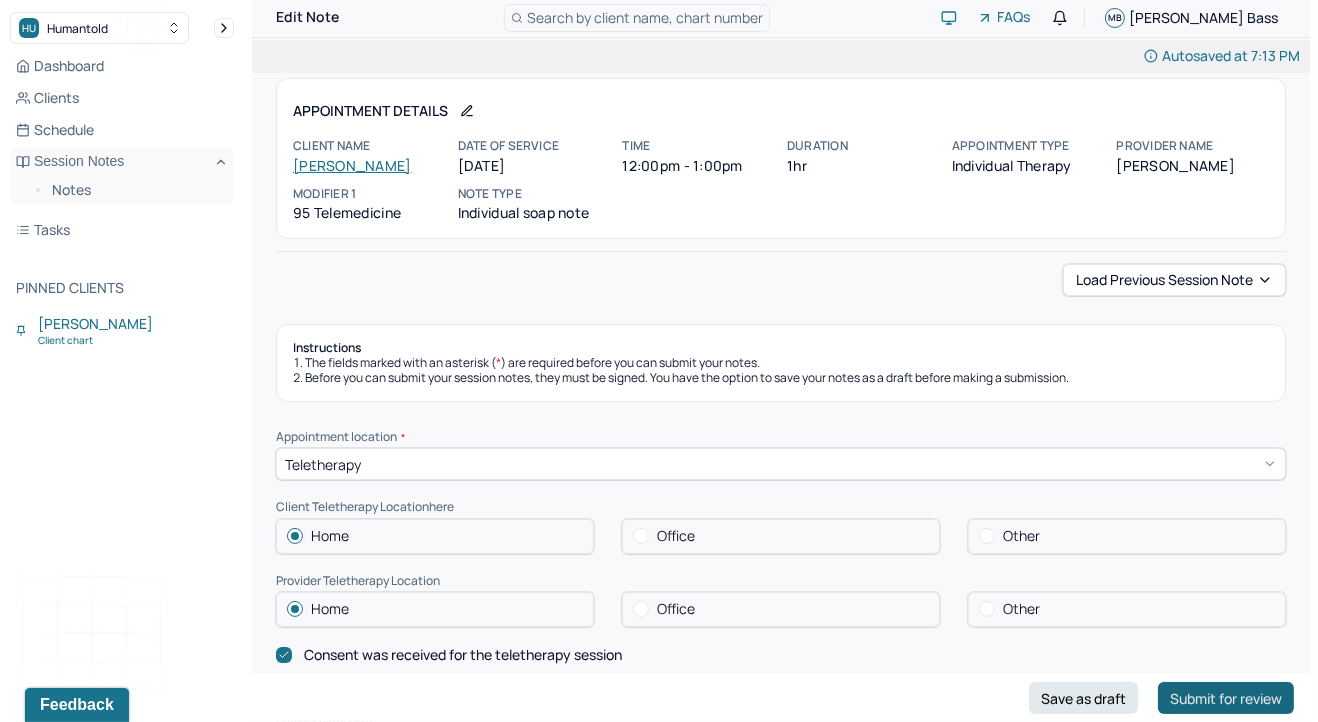 click on "Submit for review" at bounding box center (1226, 698) 